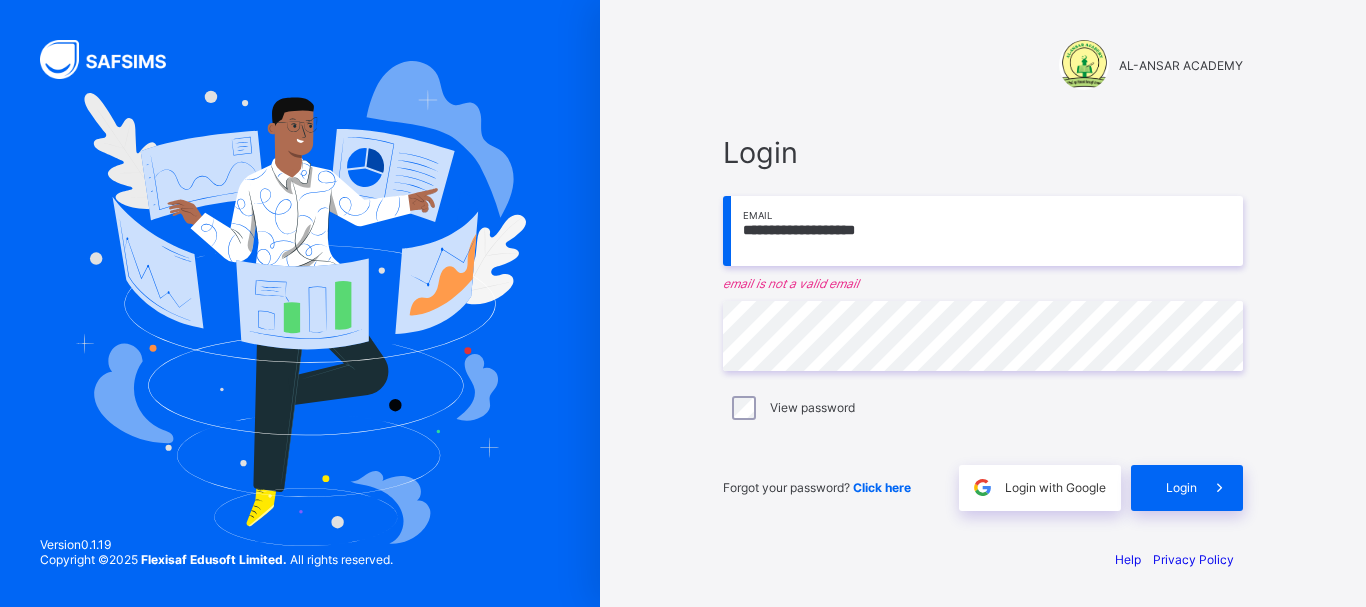 scroll, scrollTop: 0, scrollLeft: 0, axis: both 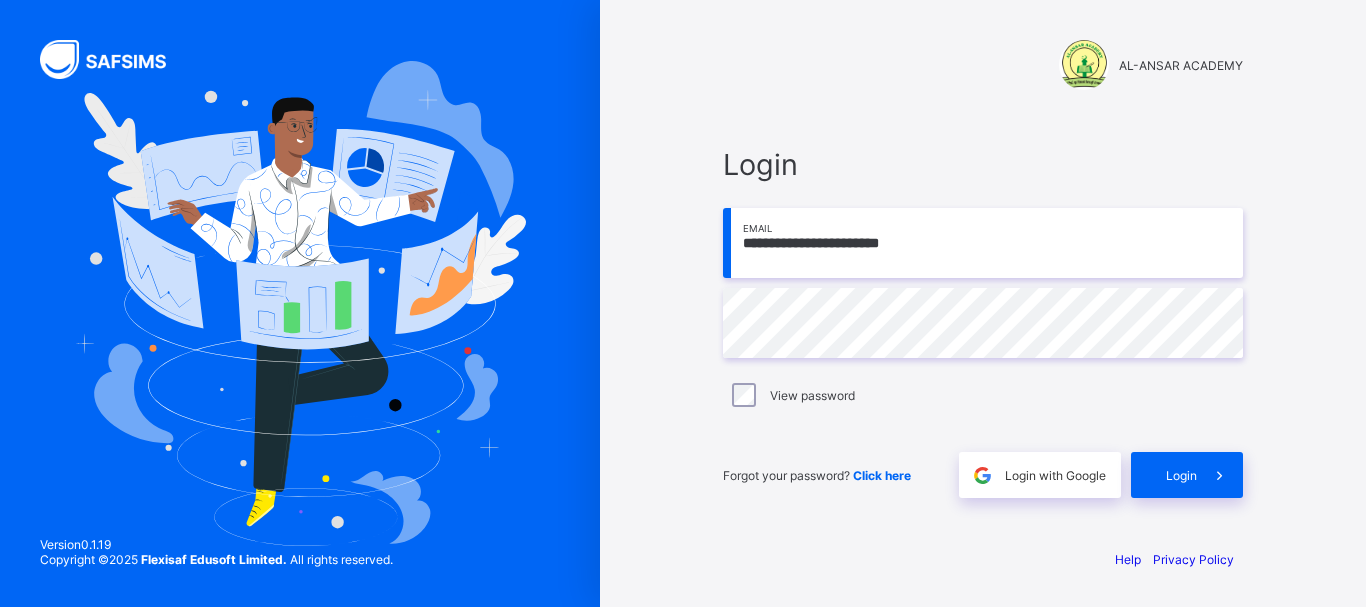 type on "**********" 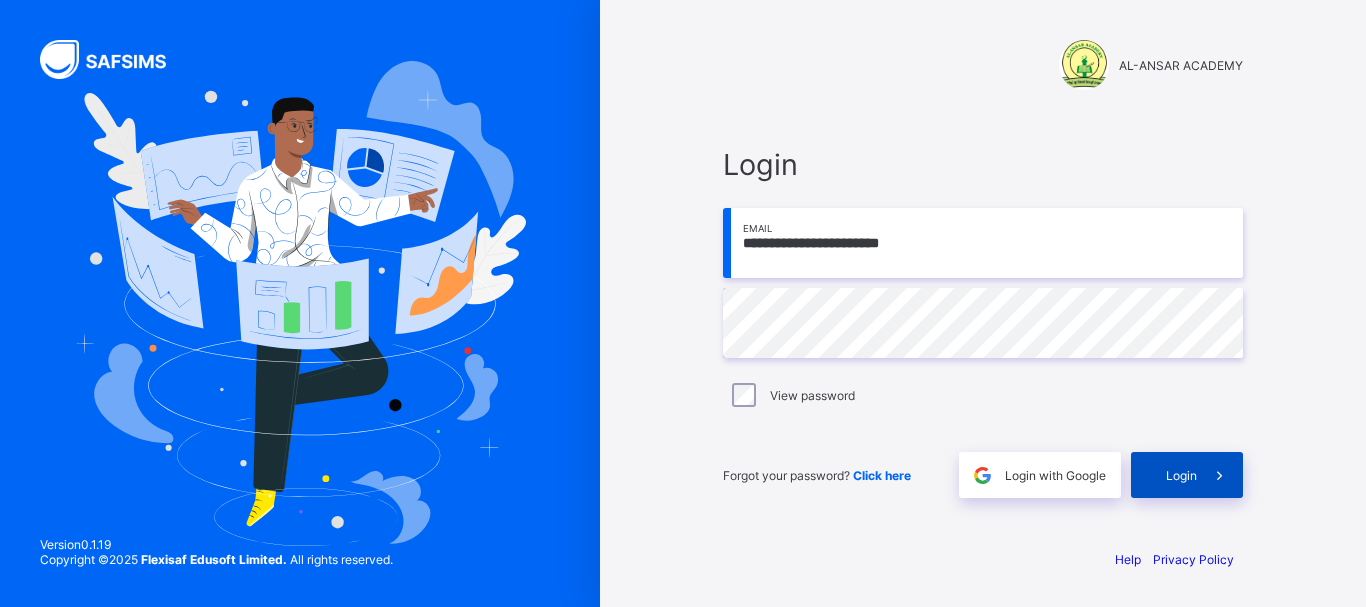 click at bounding box center (1219, 475) 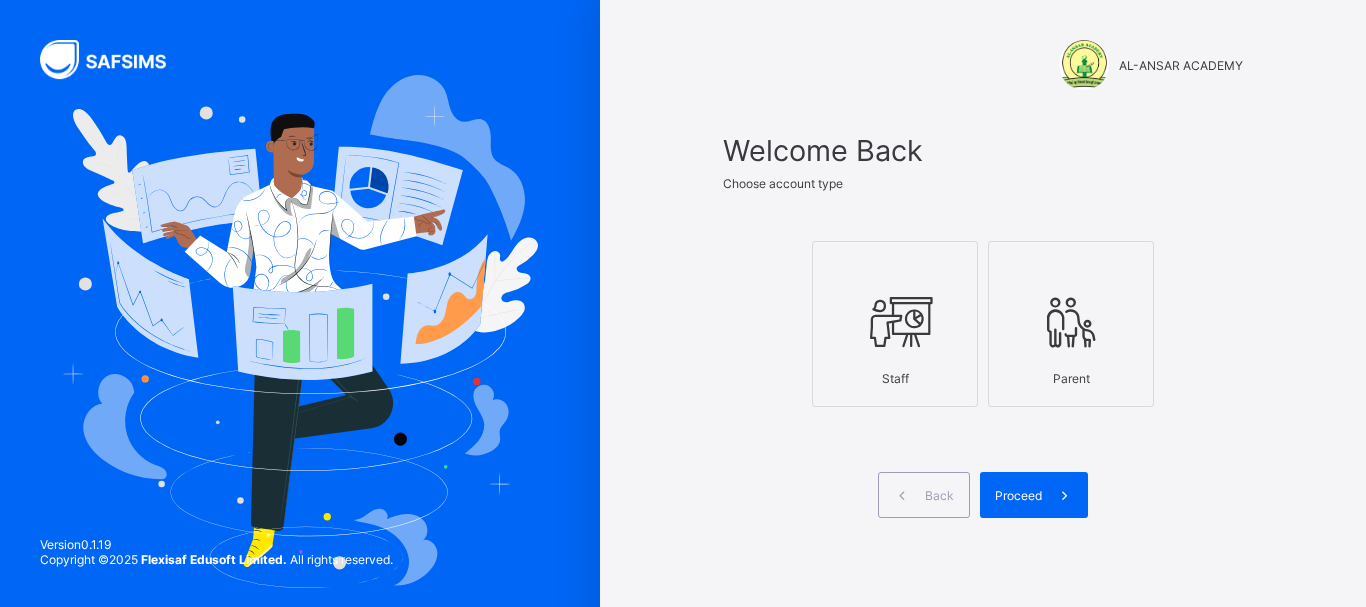 click at bounding box center (895, 322) 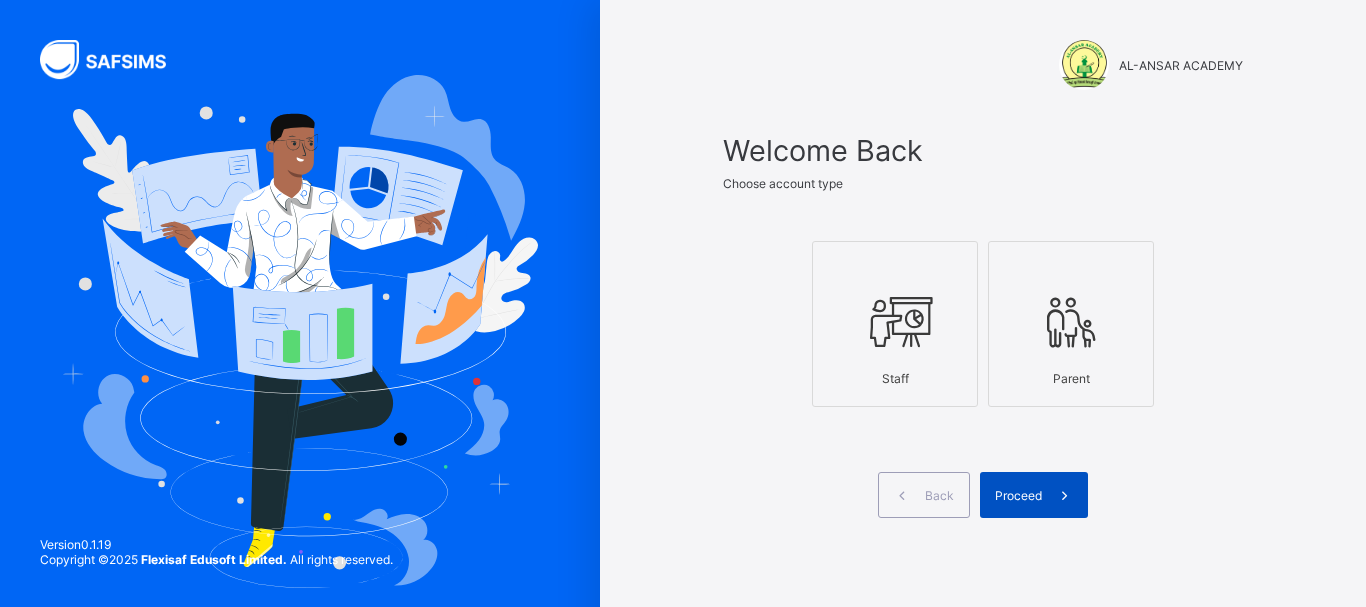 click on "Proceed" at bounding box center (1018, 495) 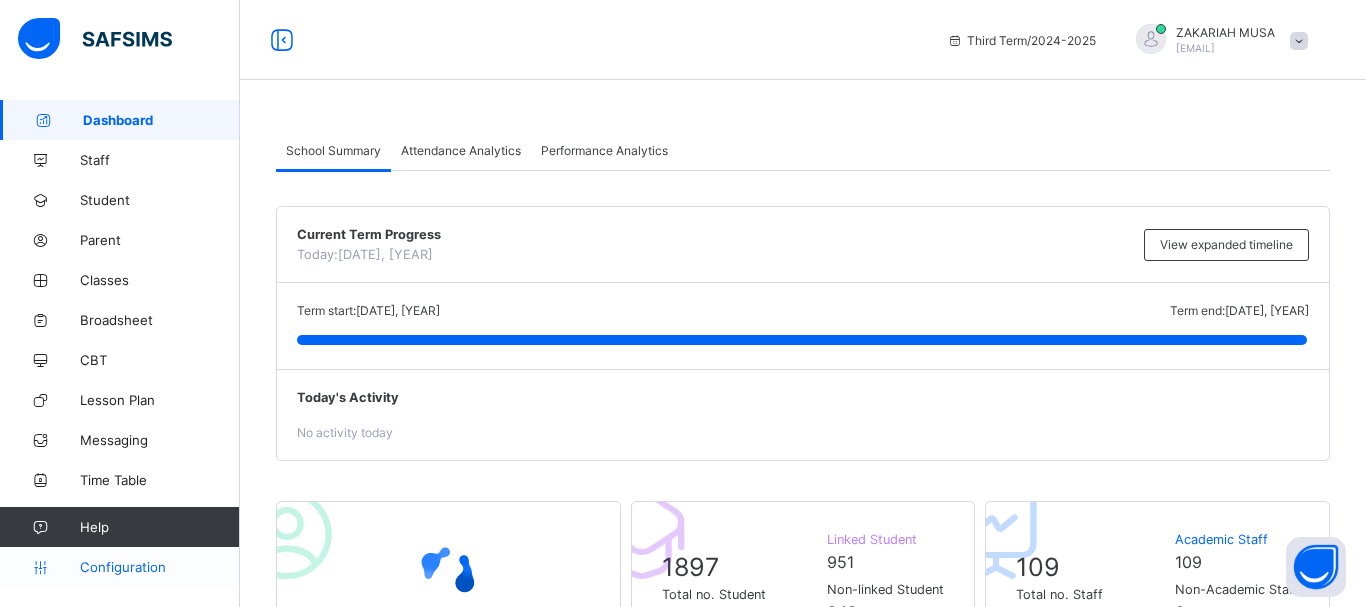 click on "Configuration" at bounding box center (159, 567) 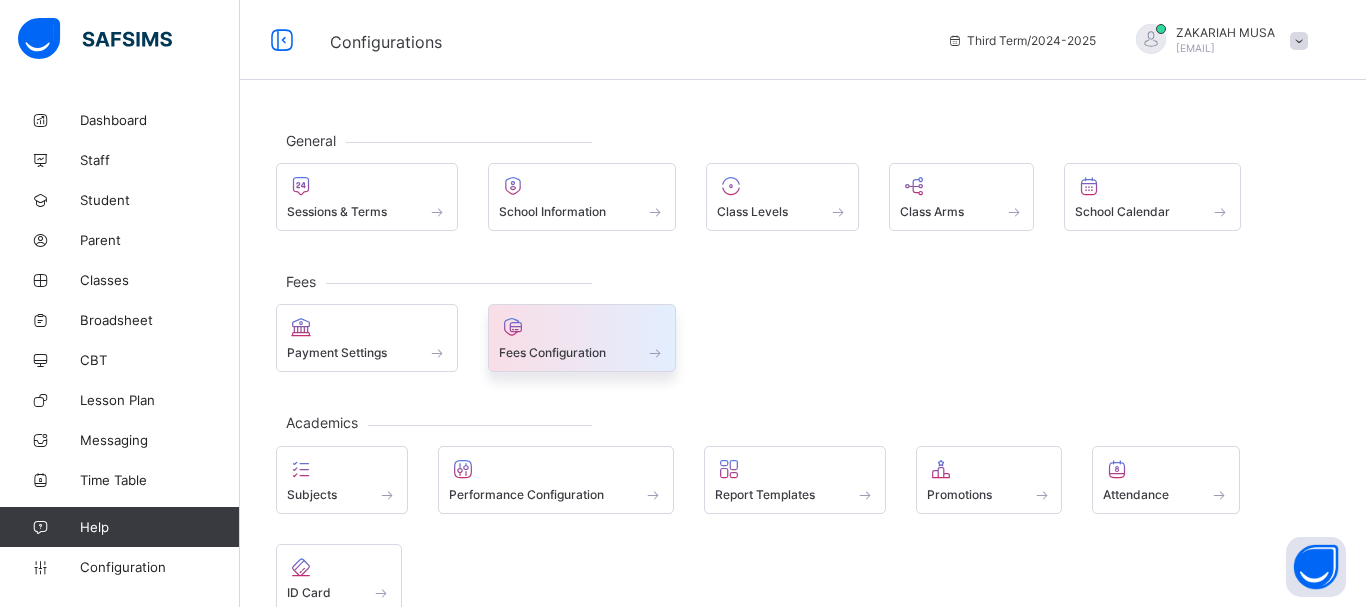 click at bounding box center [513, 327] 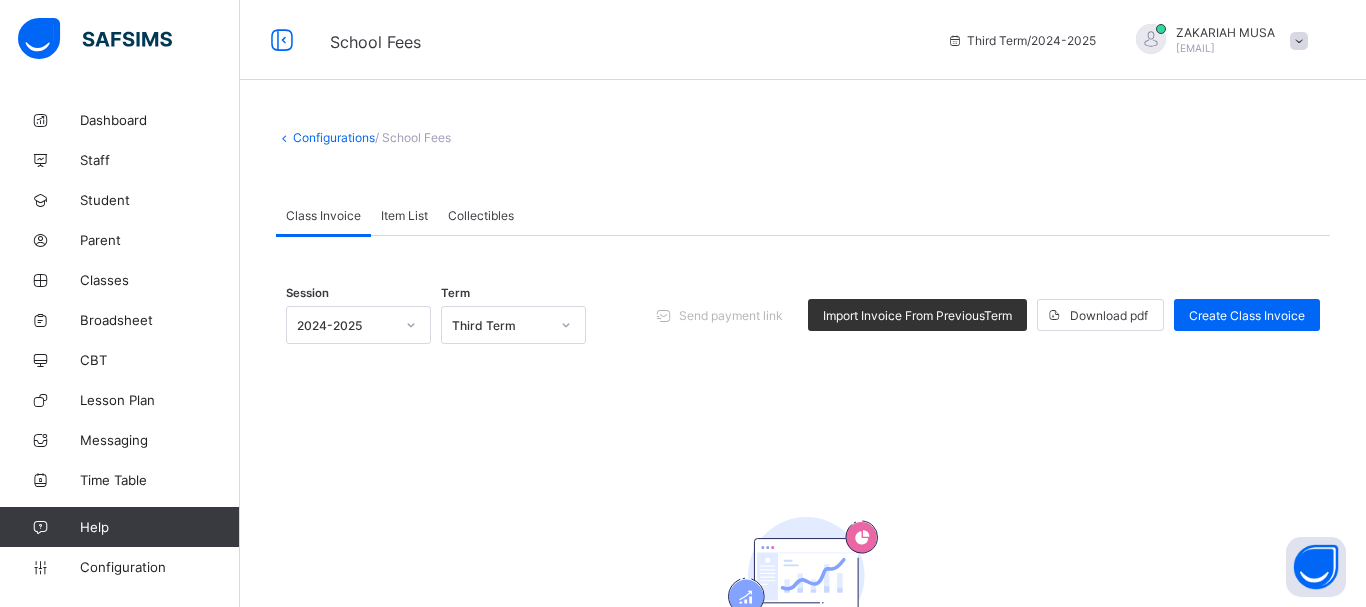 click on "Item List" at bounding box center (404, 215) 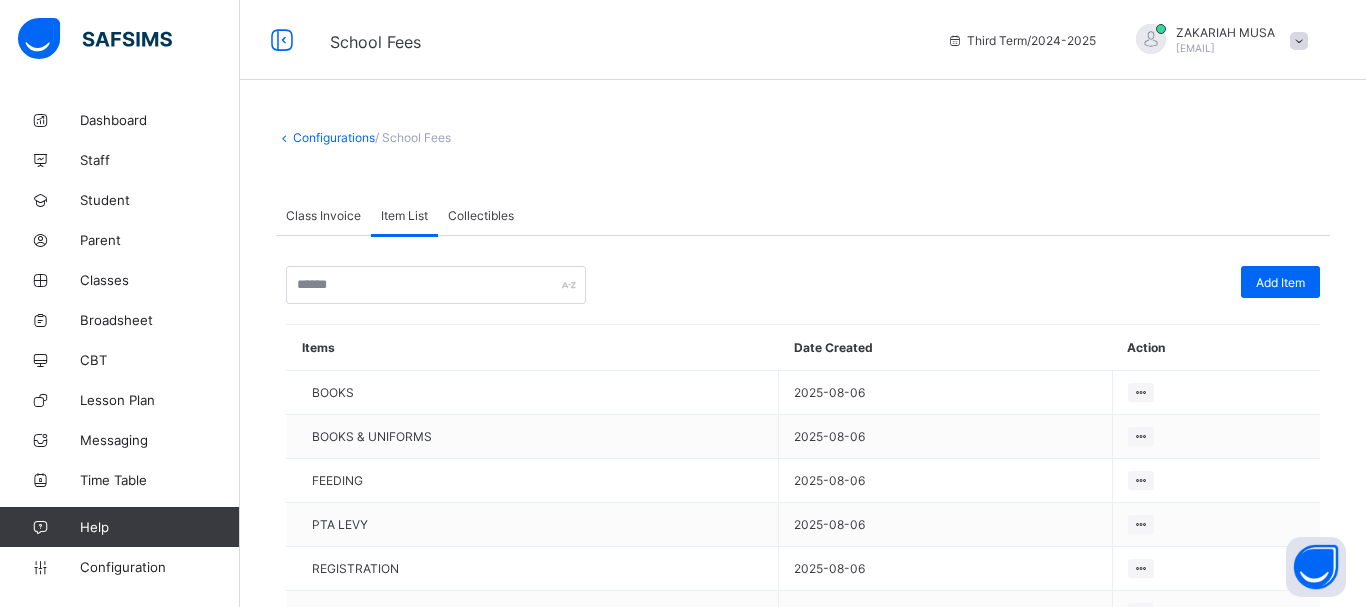 click on "Collectibles" at bounding box center (481, 215) 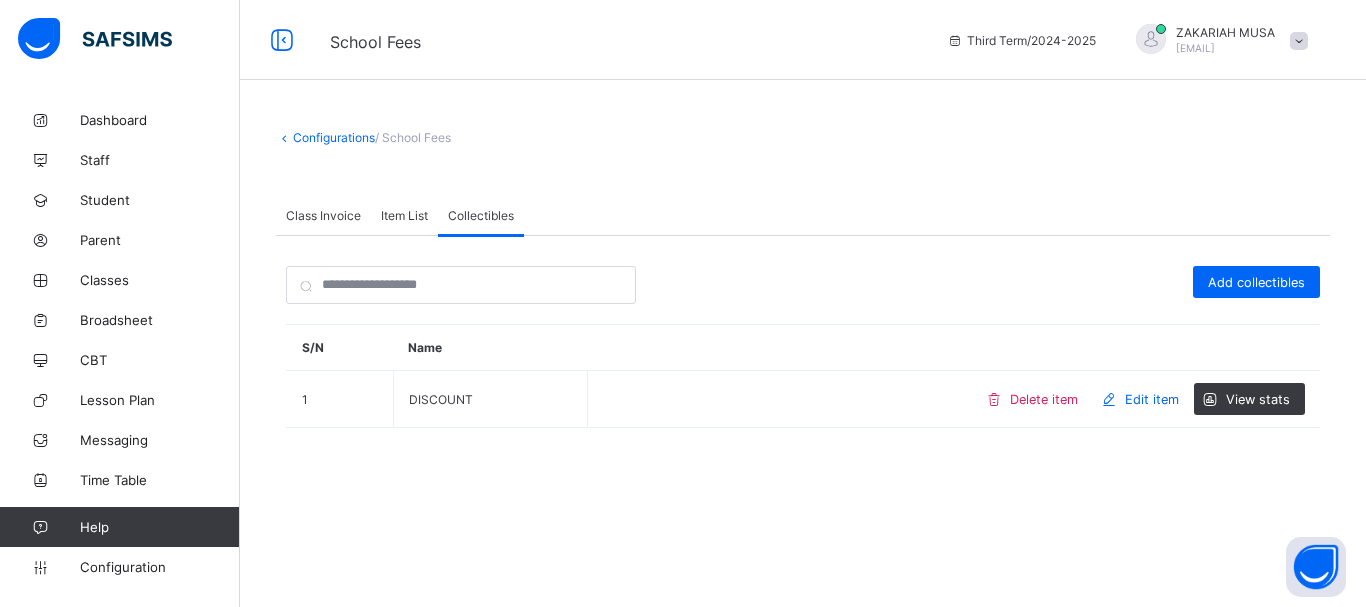 click on "Item List" at bounding box center (404, 215) 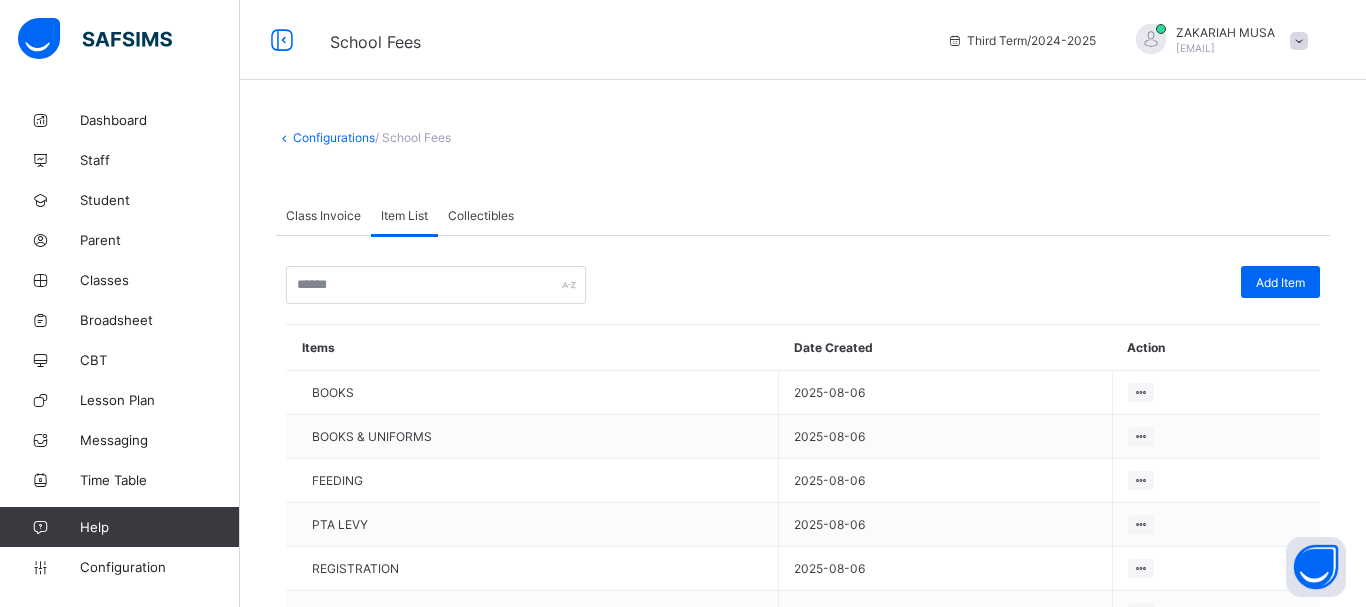 click on "Class Invoice" at bounding box center (323, 215) 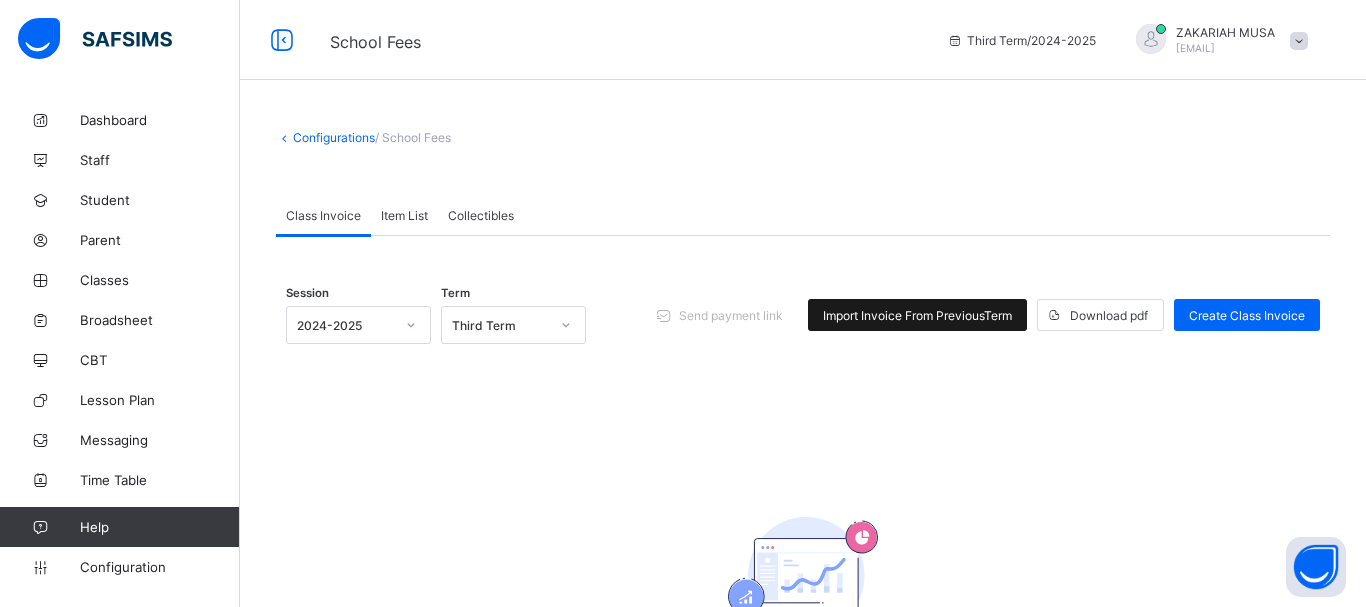 click on "Import Invoice From Previous  Term" at bounding box center (917, 315) 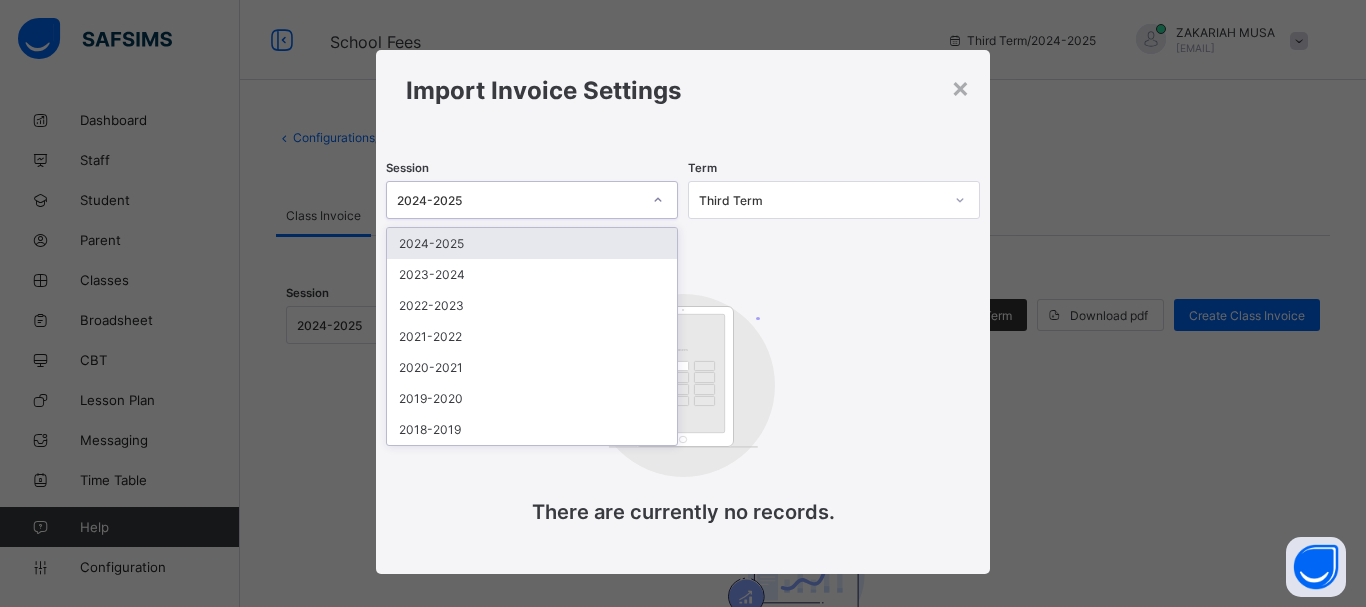 click at bounding box center [658, 200] 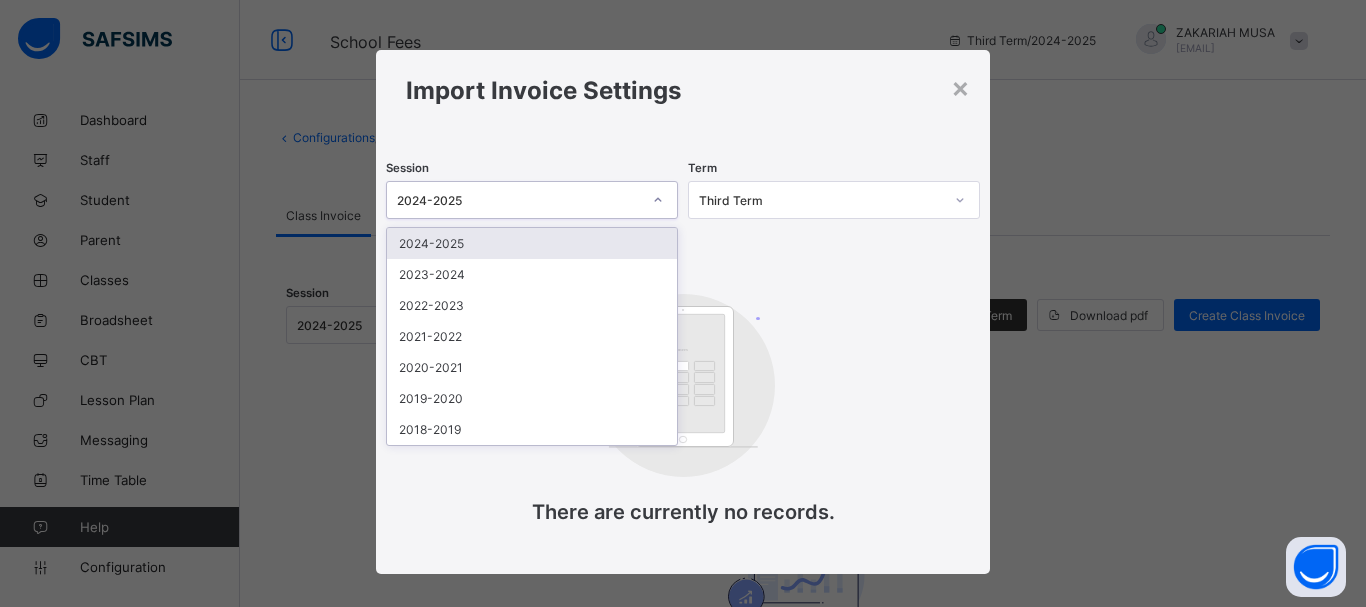 click on "2024-2025" at bounding box center (532, 243) 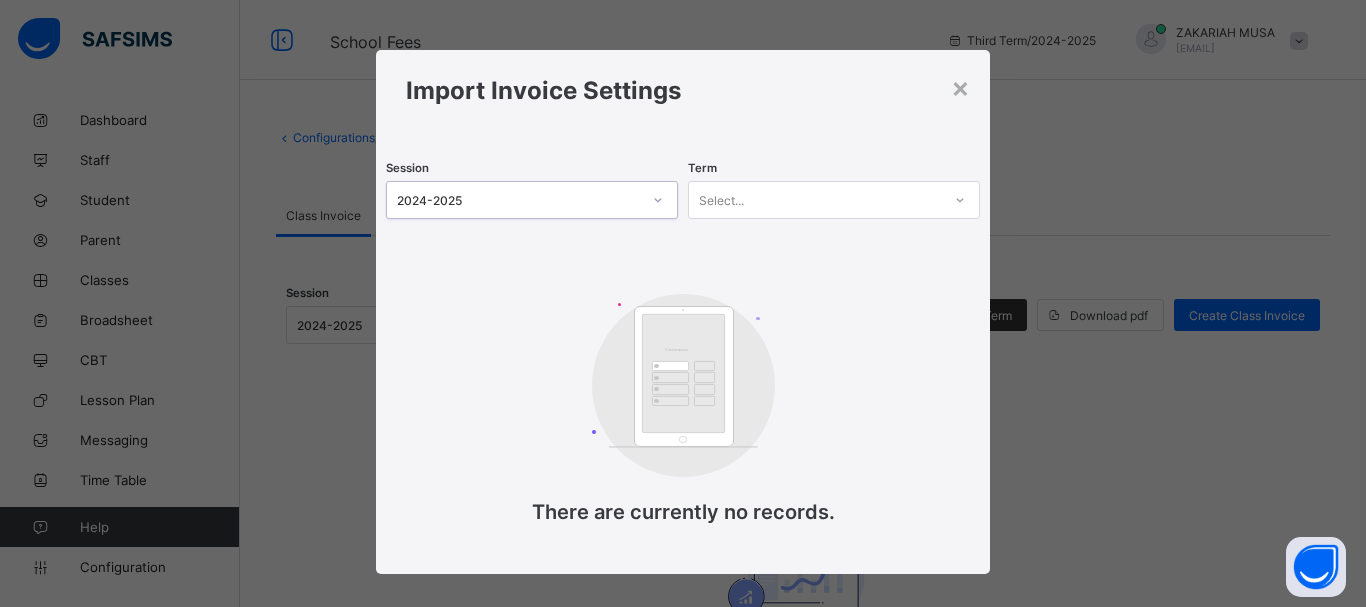 click on "Select..." at bounding box center (815, 200) 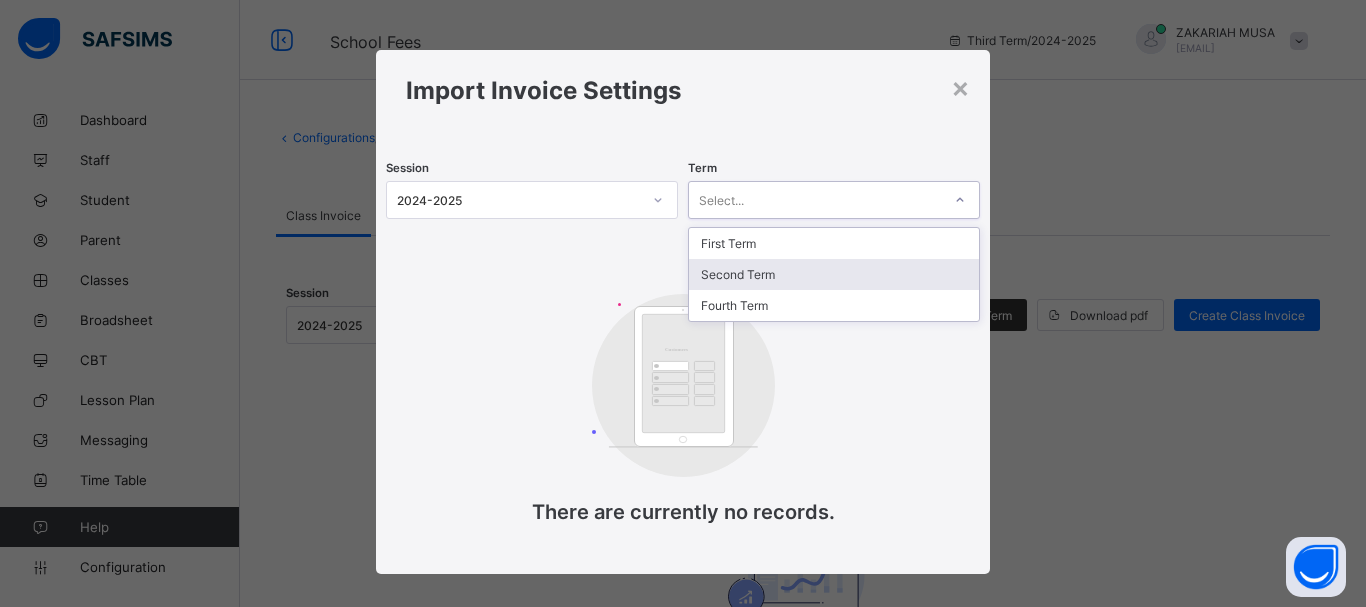 click on "Second Term" at bounding box center [834, 274] 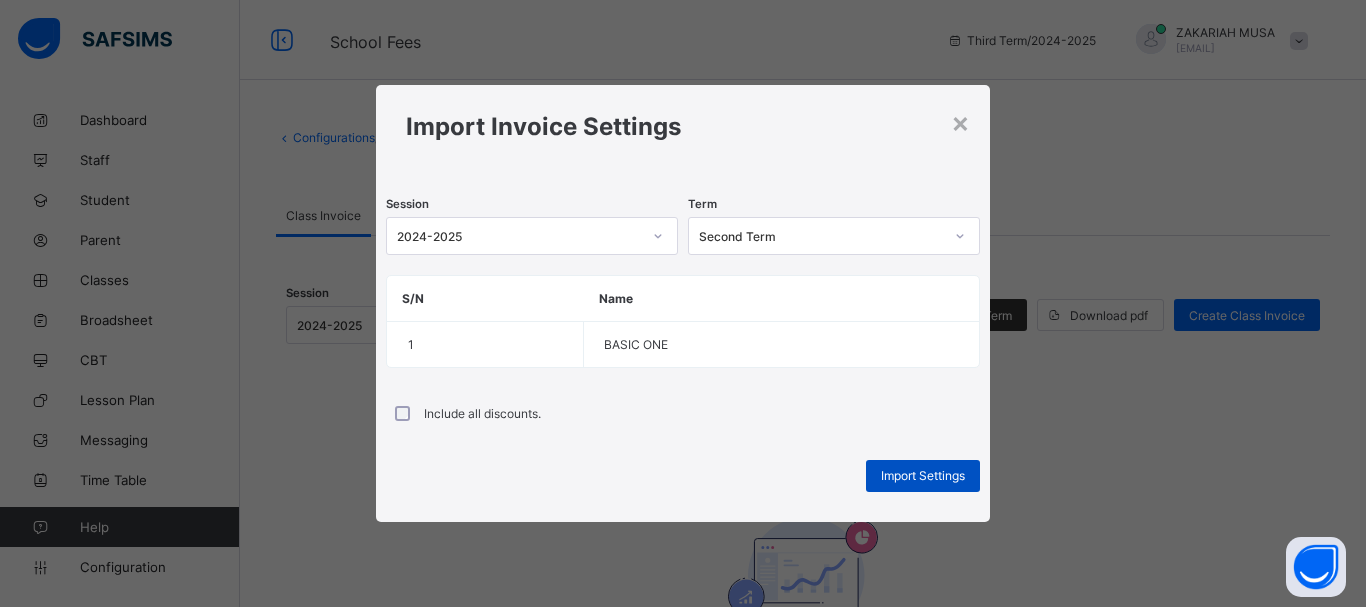 click on "Import Settings" at bounding box center (923, 475) 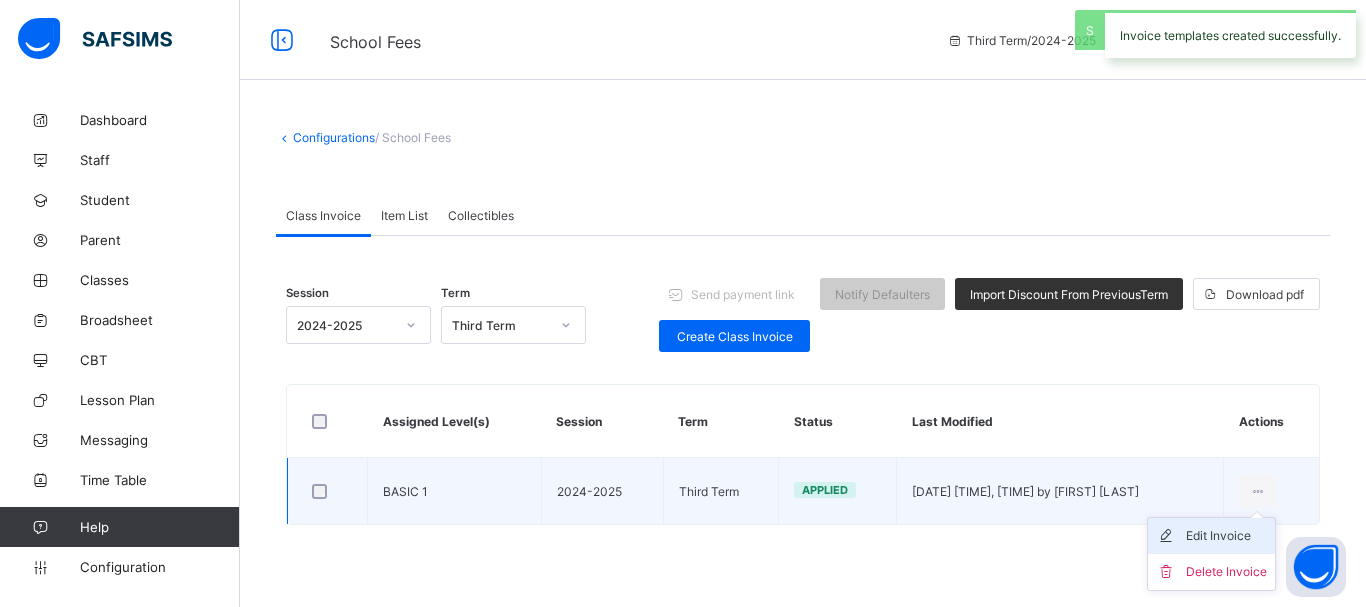 click on "Edit Invoice" at bounding box center [1226, 536] 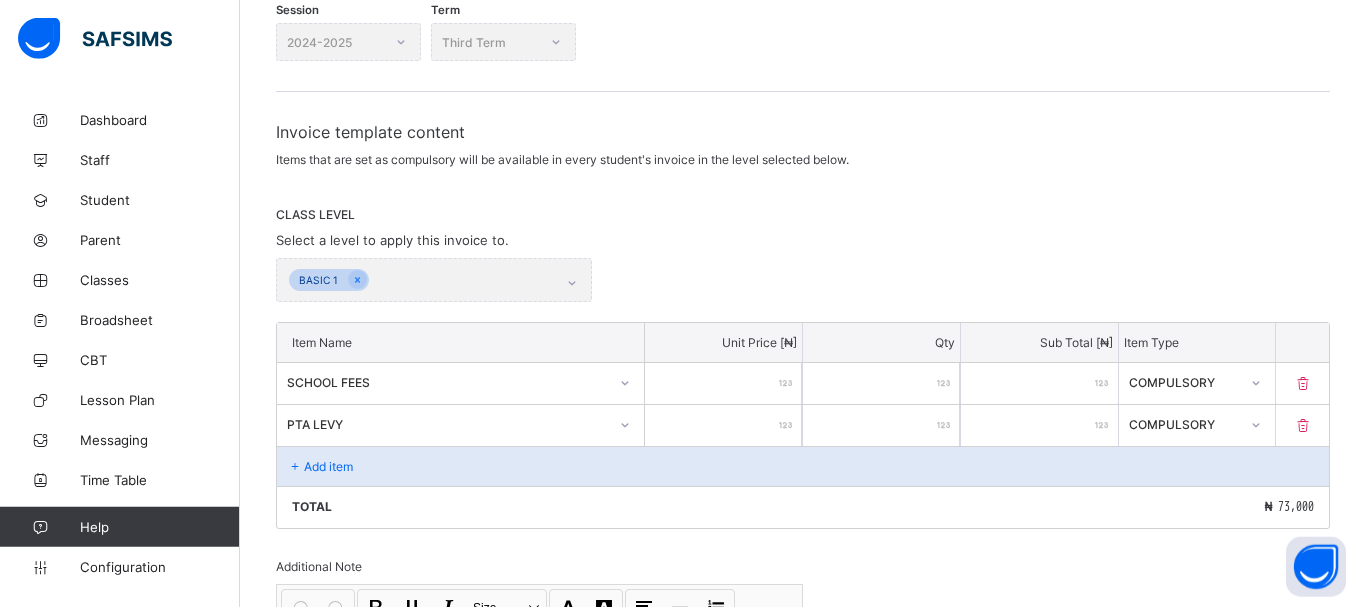 scroll, scrollTop: 238, scrollLeft: 0, axis: vertical 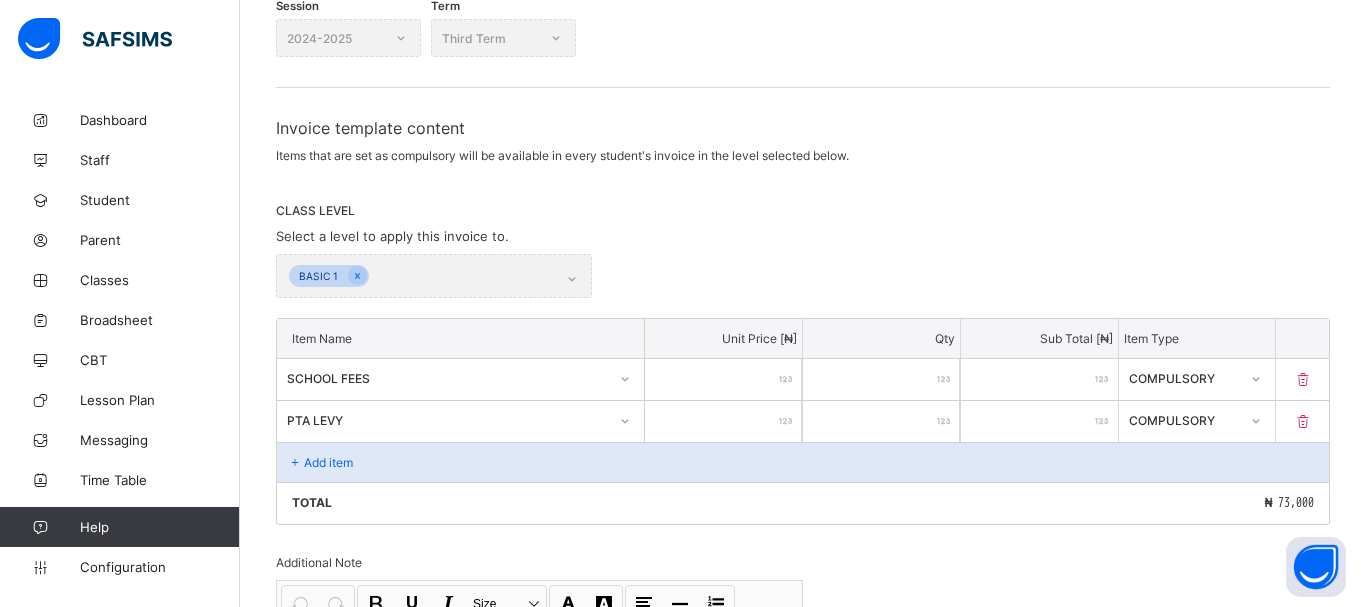click on "*****" at bounding box center (723, 379) 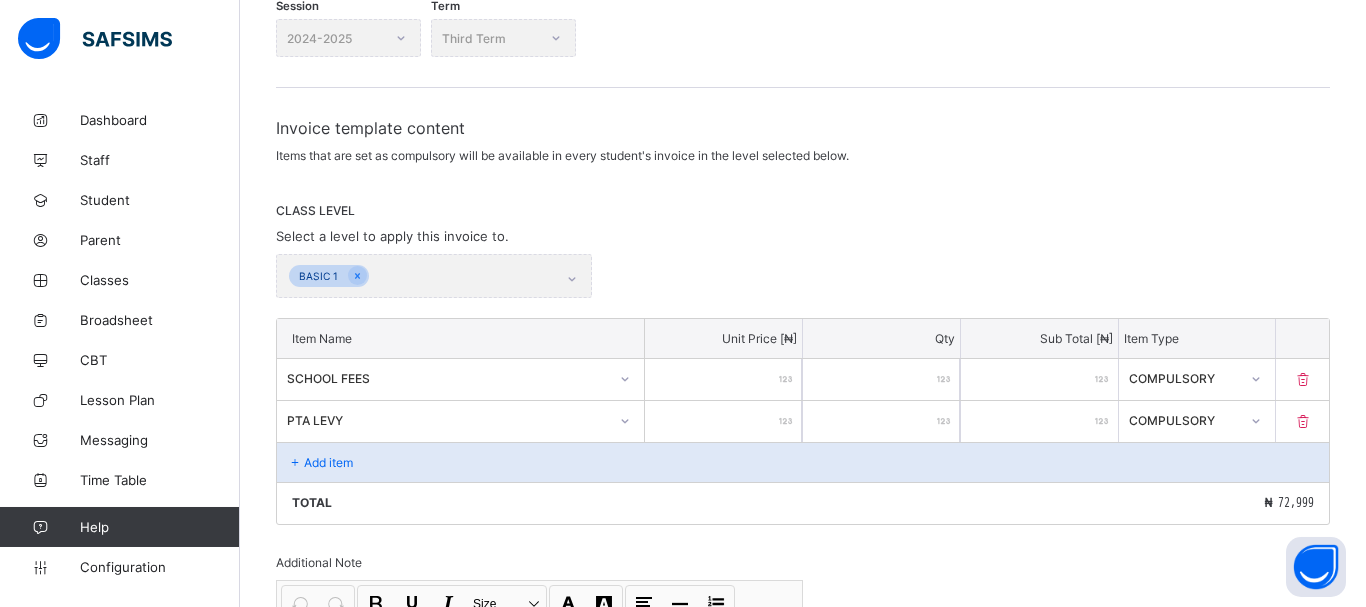 type on "*****" 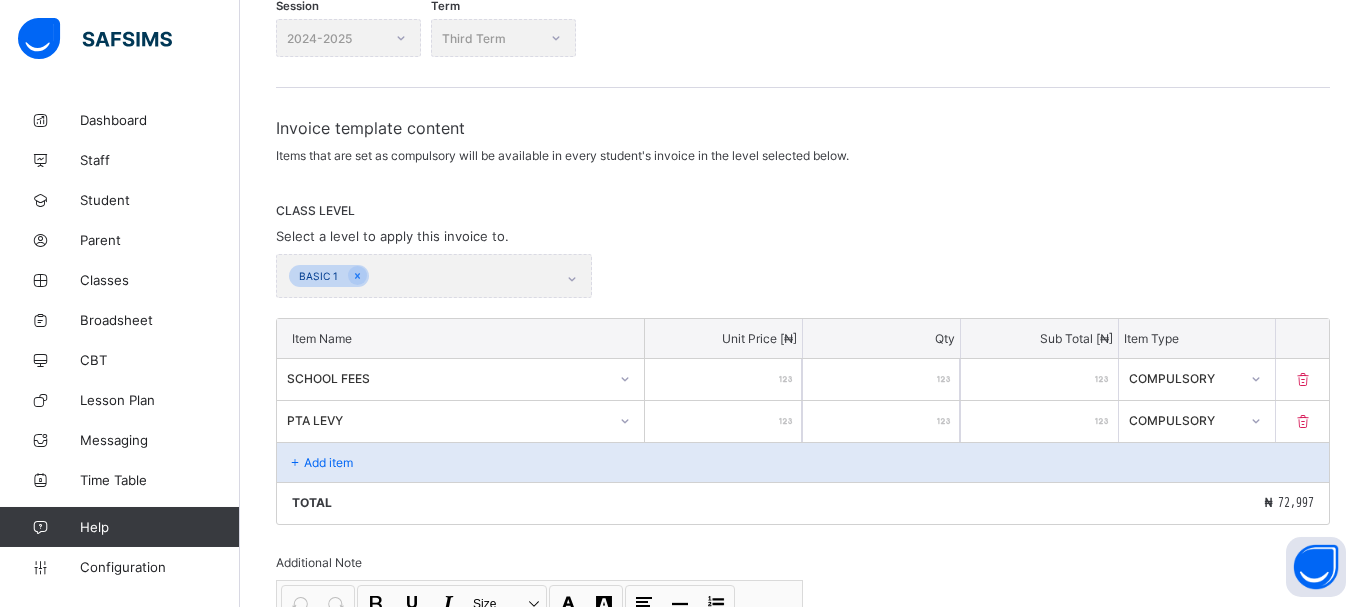 type on "*****" 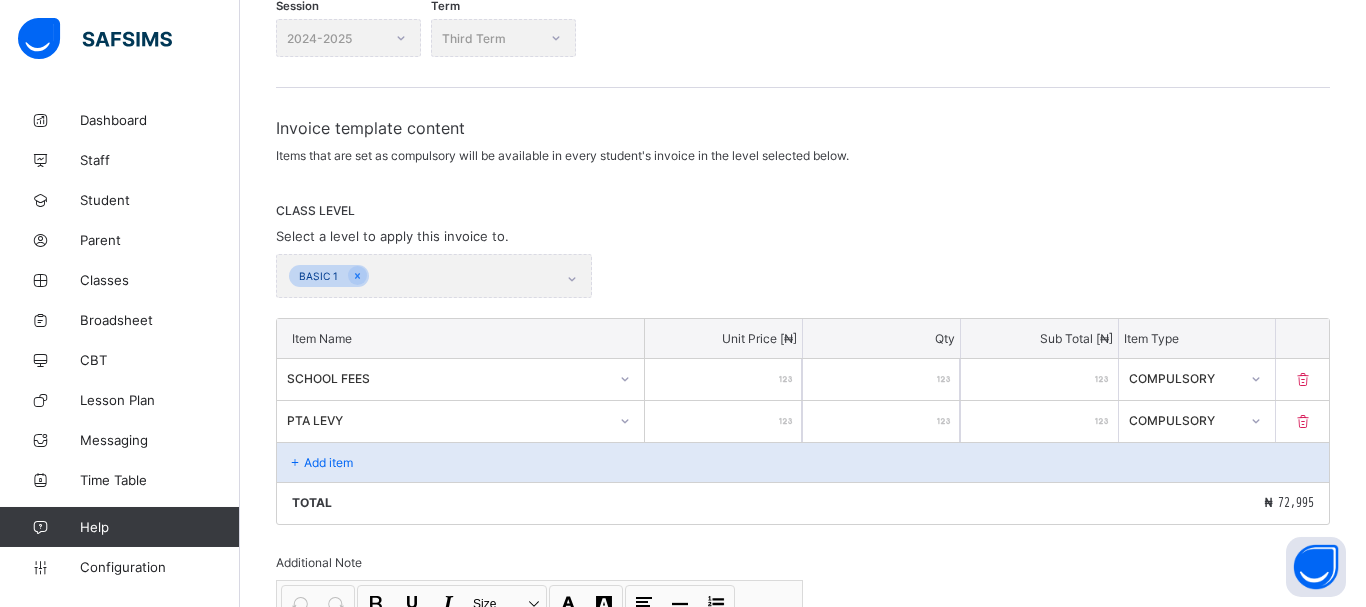 drag, startPoint x: 1352, startPoint y: 240, endPoint x: 1356, endPoint y: 267, distance: 27.294687 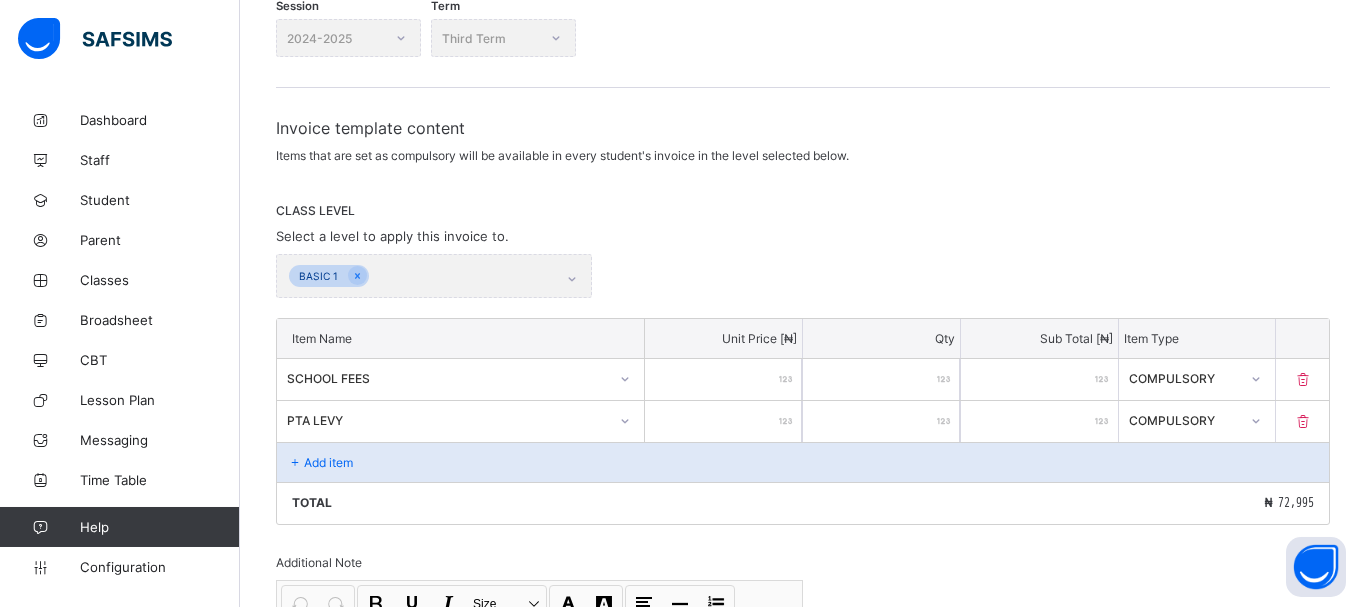 scroll, scrollTop: 0, scrollLeft: 0, axis: both 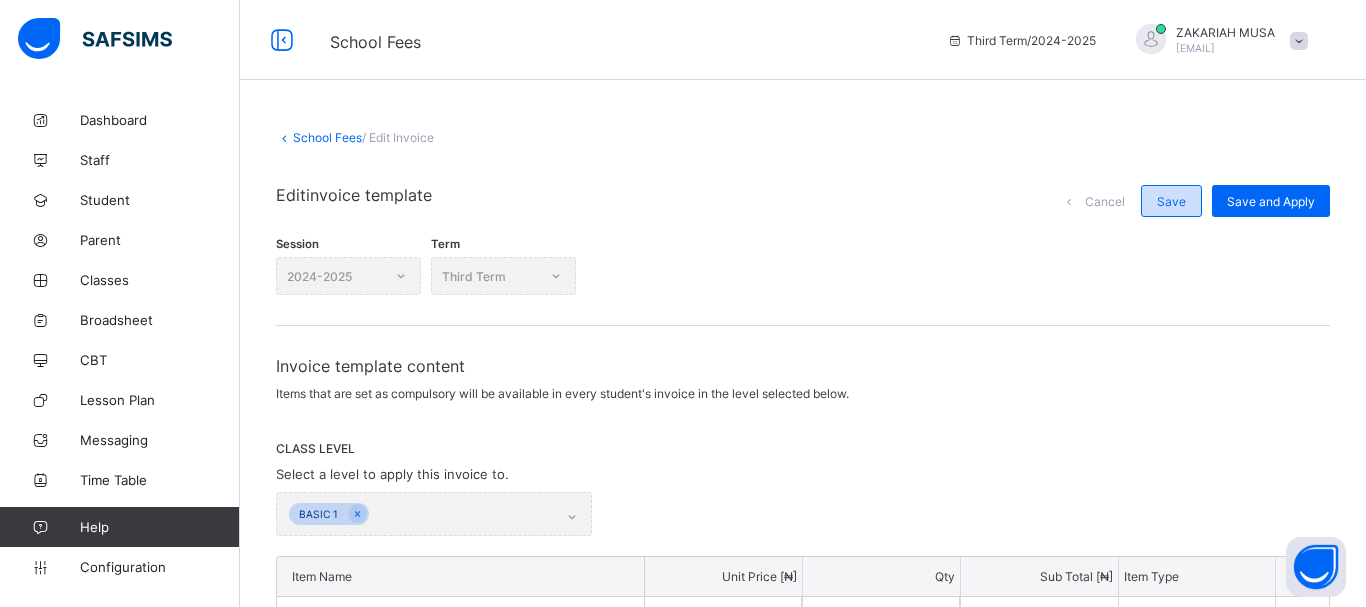 click on "Save" at bounding box center (1171, 201) 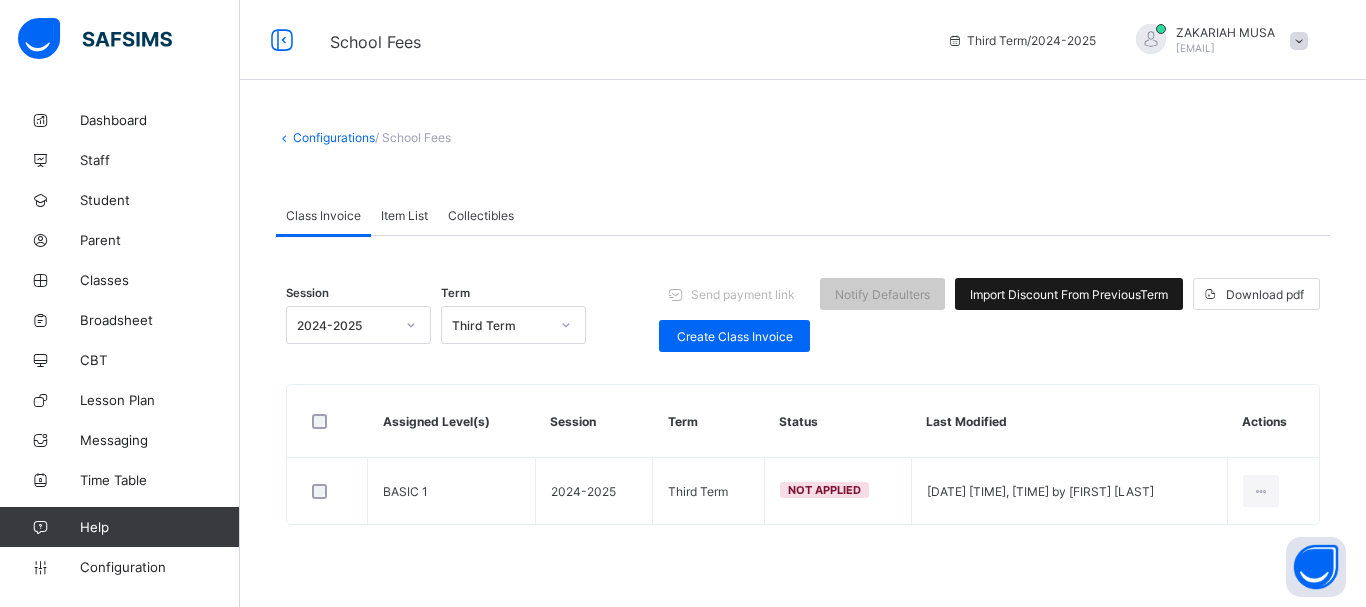 click on "Import Discount From Previous  Term" at bounding box center [1069, 294] 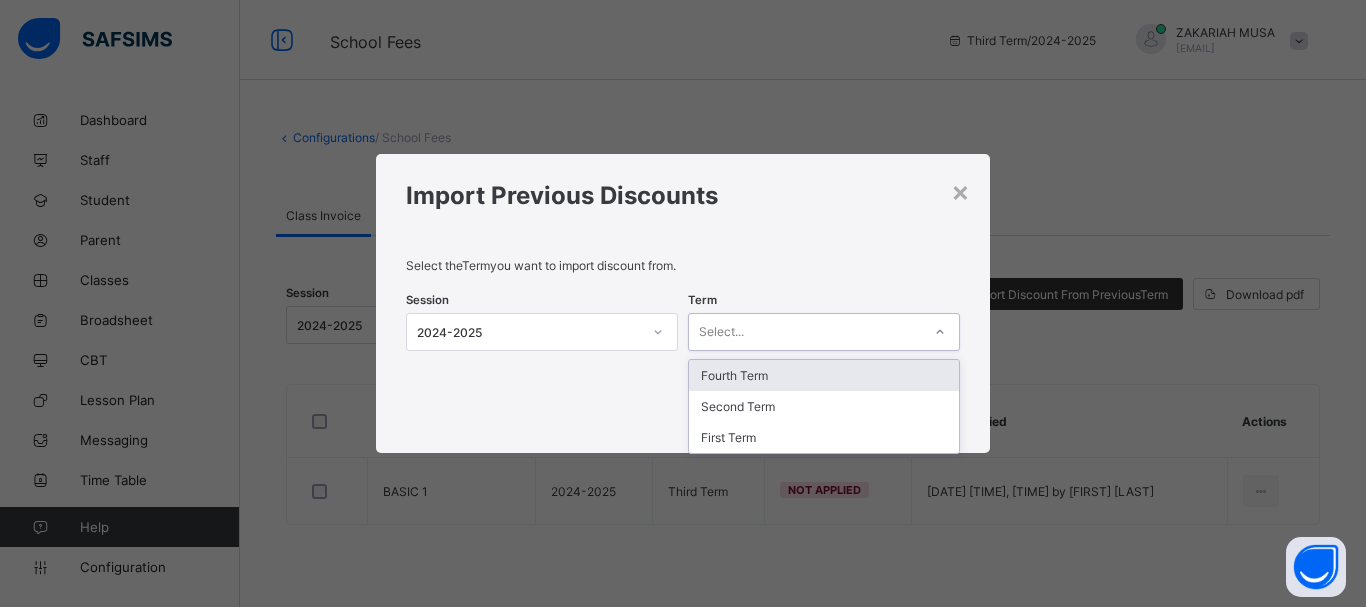 click on "Select..." at bounding box center (721, 332) 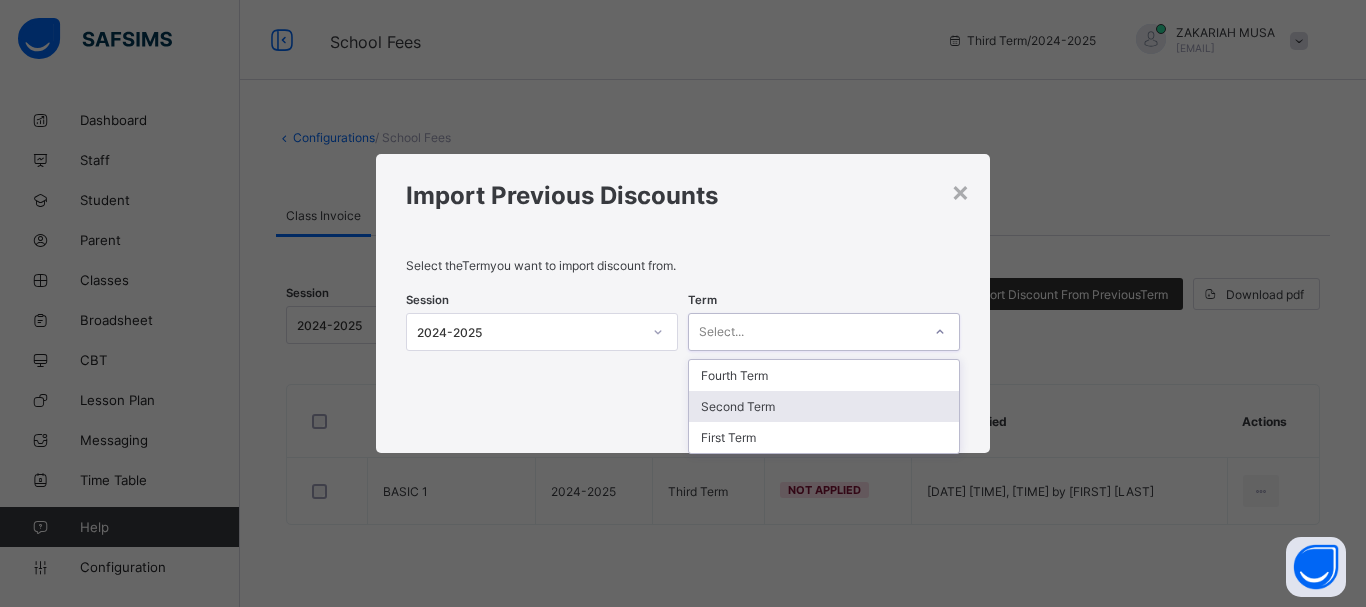 click on "Second Term" at bounding box center [824, 406] 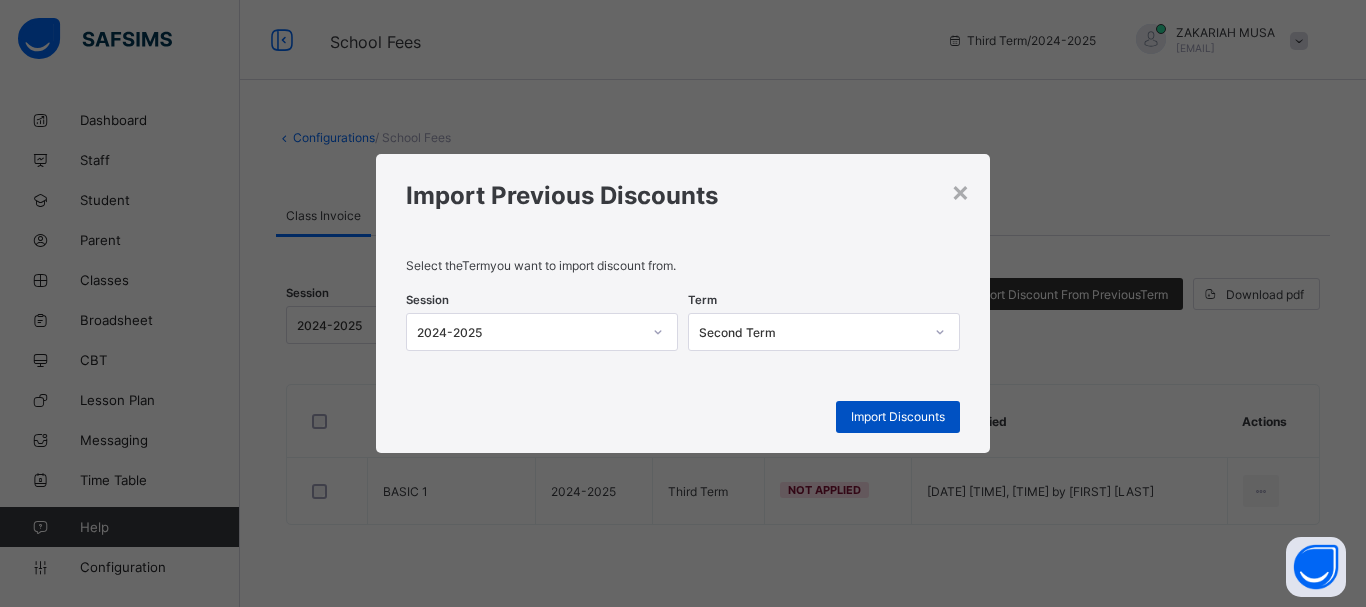 click on "Import Discounts" at bounding box center (898, 416) 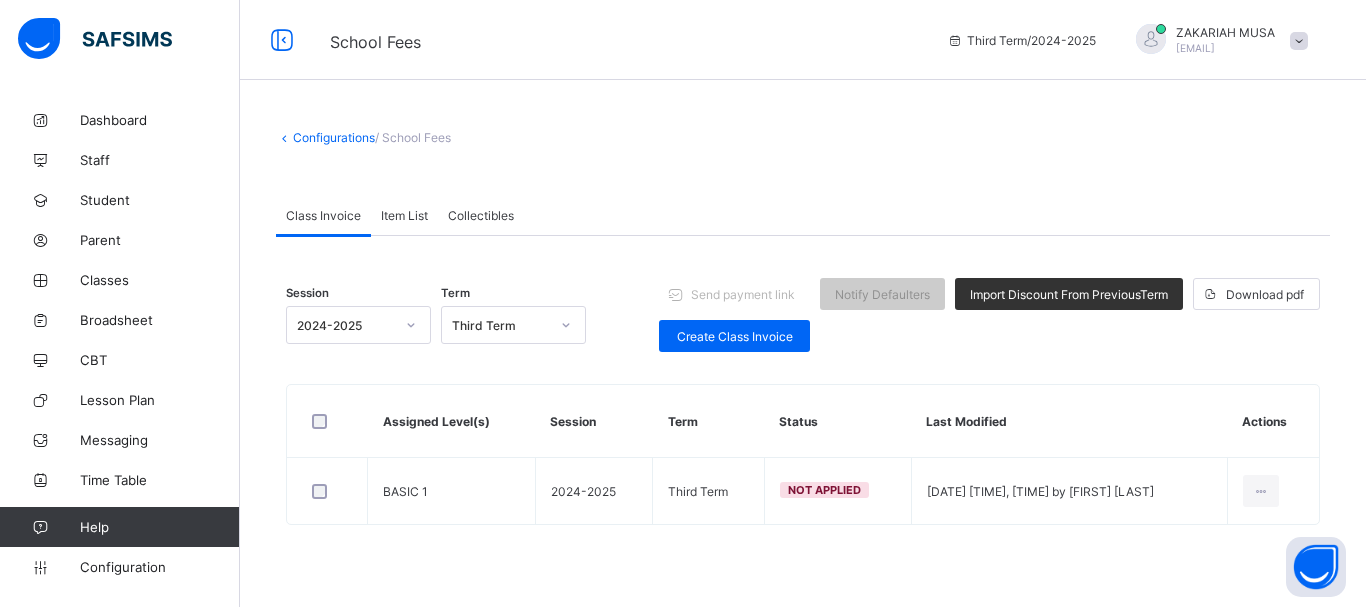 click on "Item List" at bounding box center [404, 215] 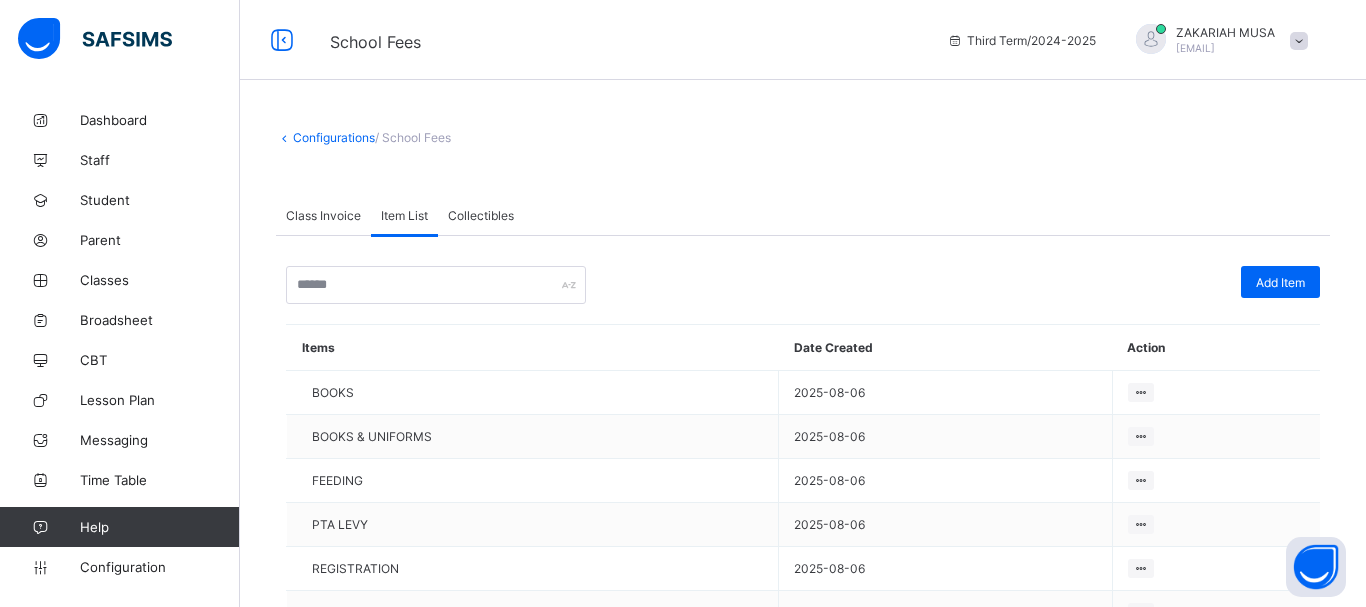 click on "Collectibles" at bounding box center (481, 215) 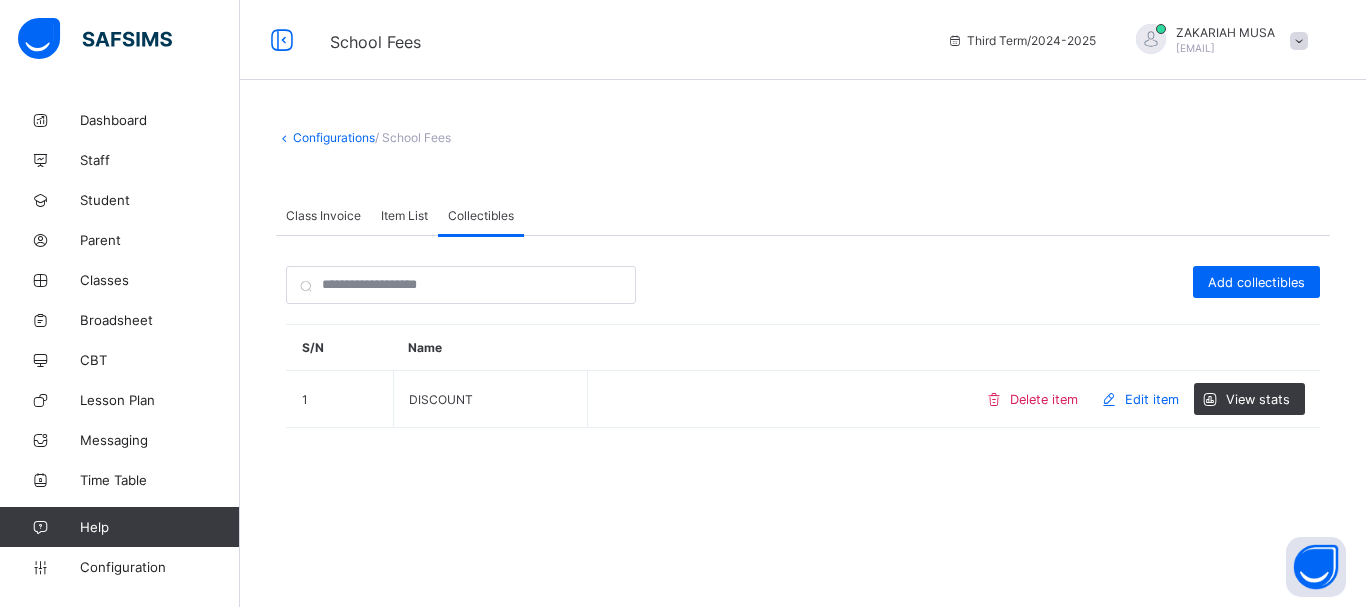 click on "Class Invoice" at bounding box center (323, 215) 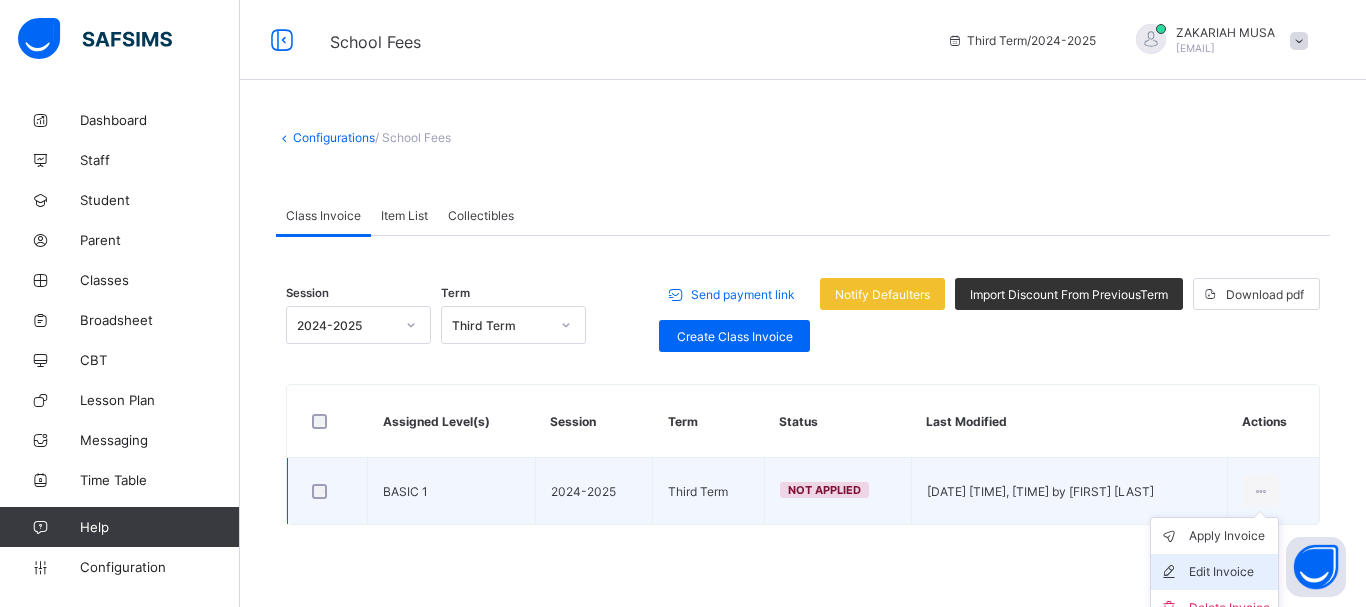 click on "Edit Invoice" at bounding box center (1229, 572) 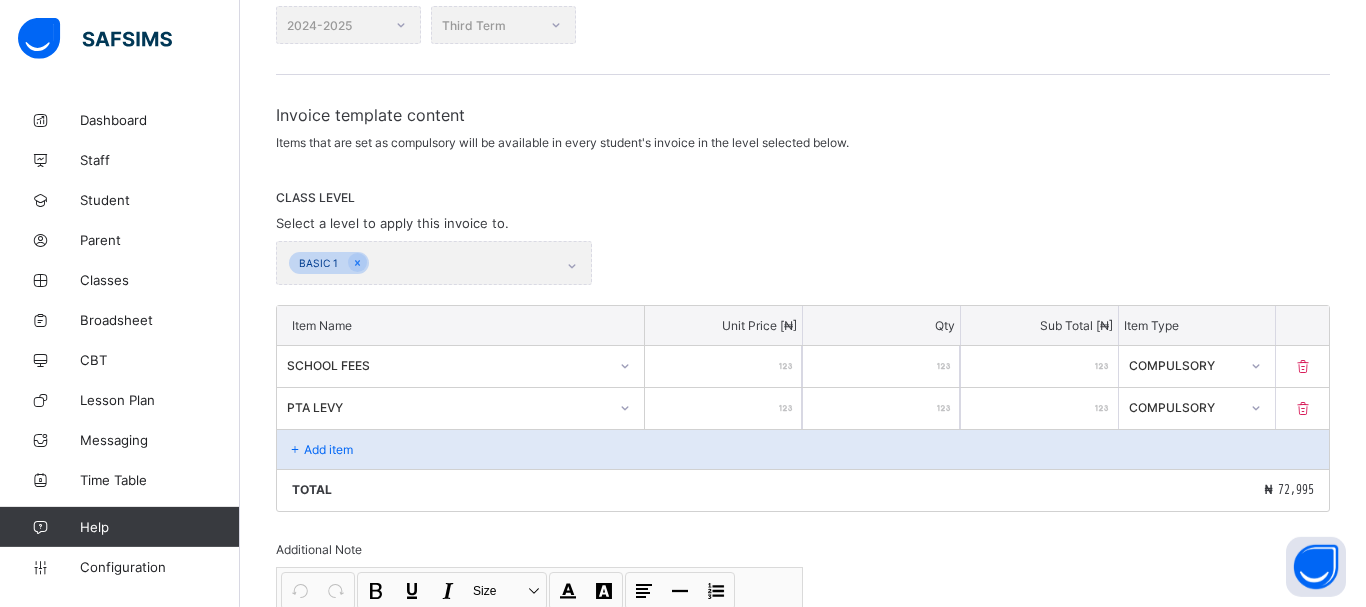 scroll, scrollTop: 536, scrollLeft: 0, axis: vertical 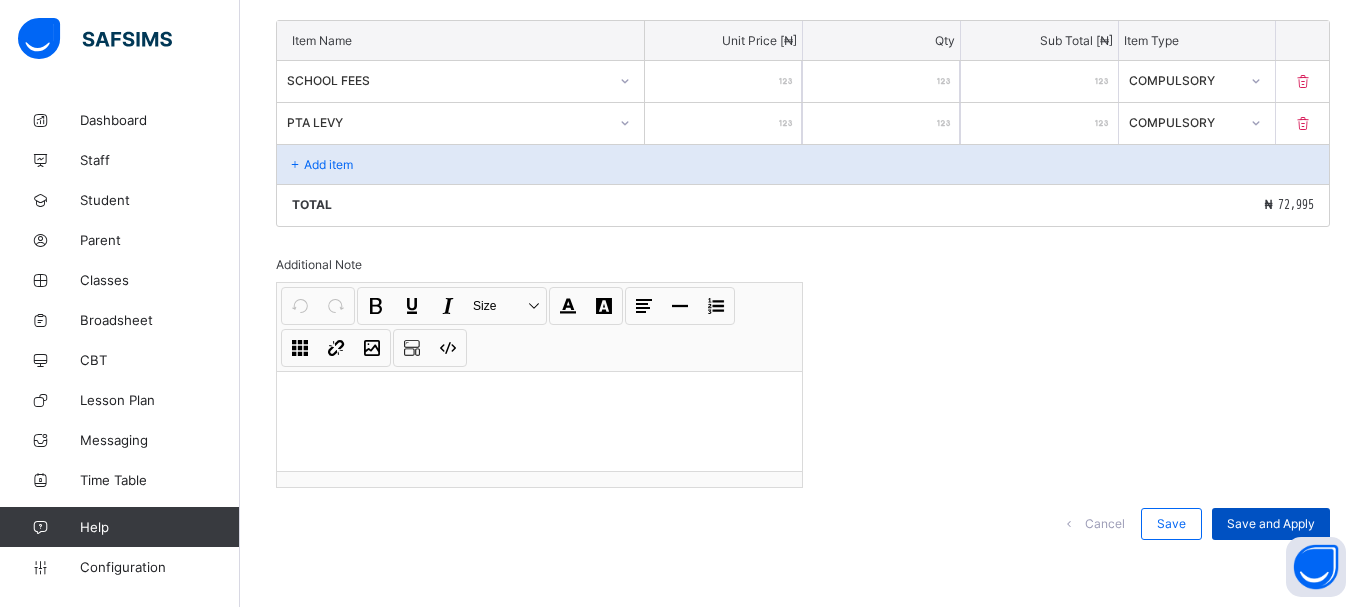 click on "Save and Apply" at bounding box center [1271, 523] 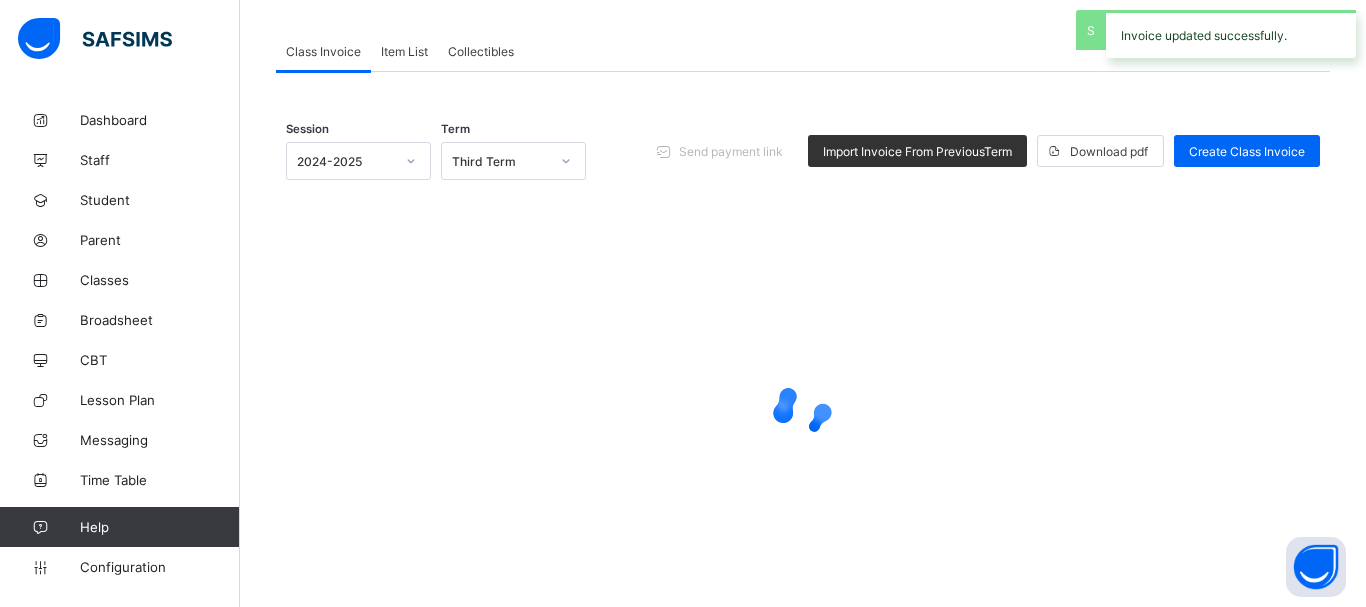scroll, scrollTop: 0, scrollLeft: 0, axis: both 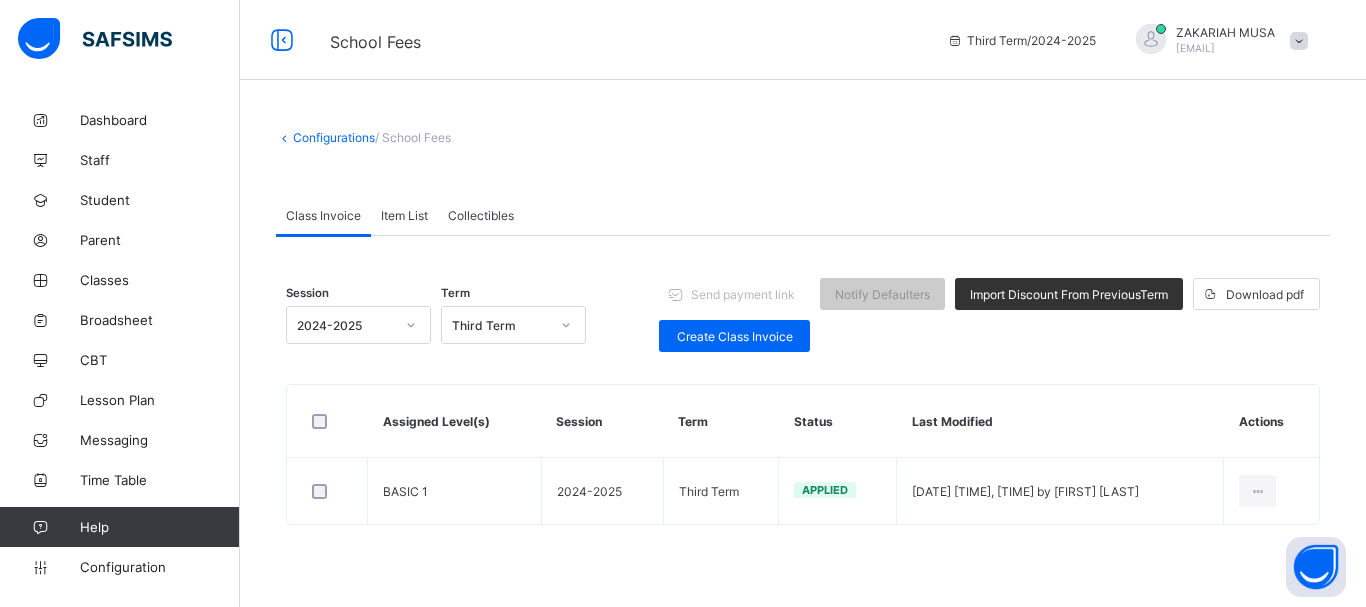 click on "Item List" at bounding box center [404, 215] 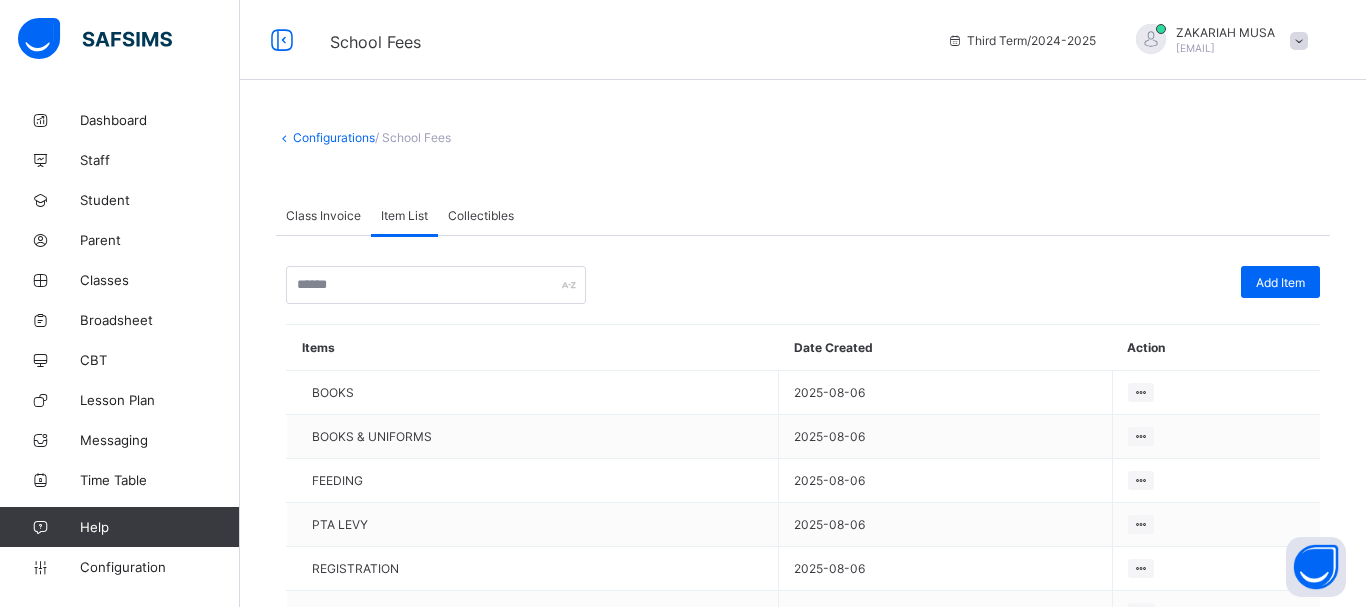 click on "Collectibles" at bounding box center [481, 215] 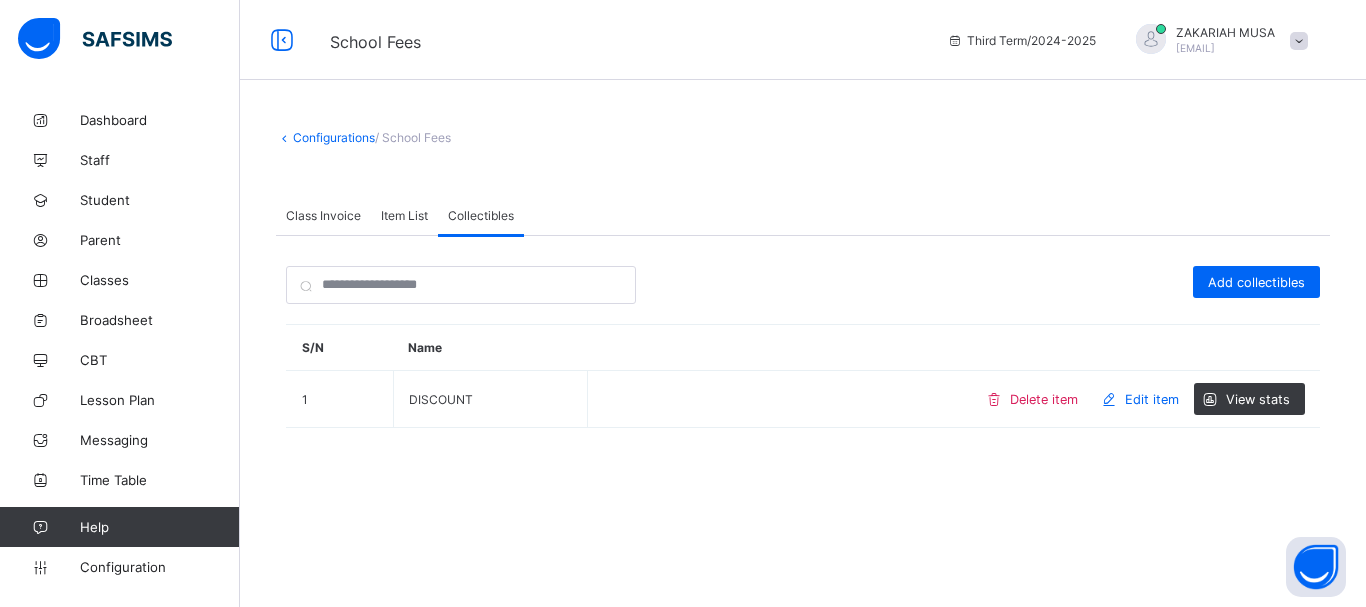 click on "Class Invoice" at bounding box center (323, 215) 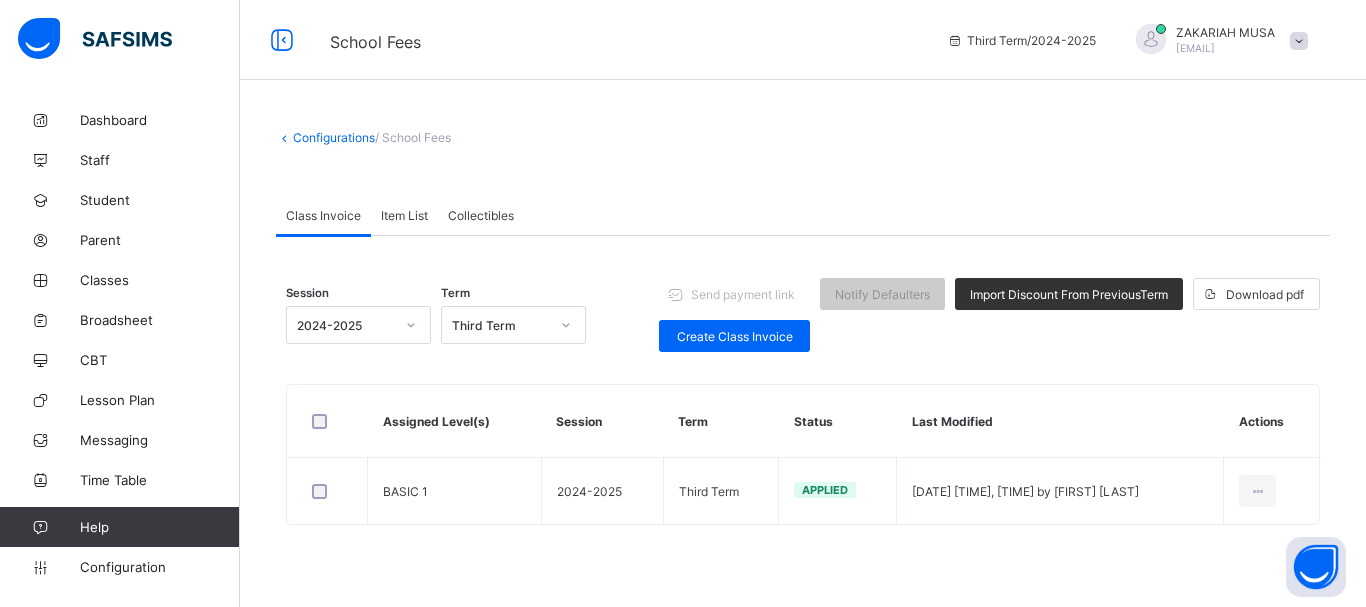 click on "Configurations" at bounding box center (334, 137) 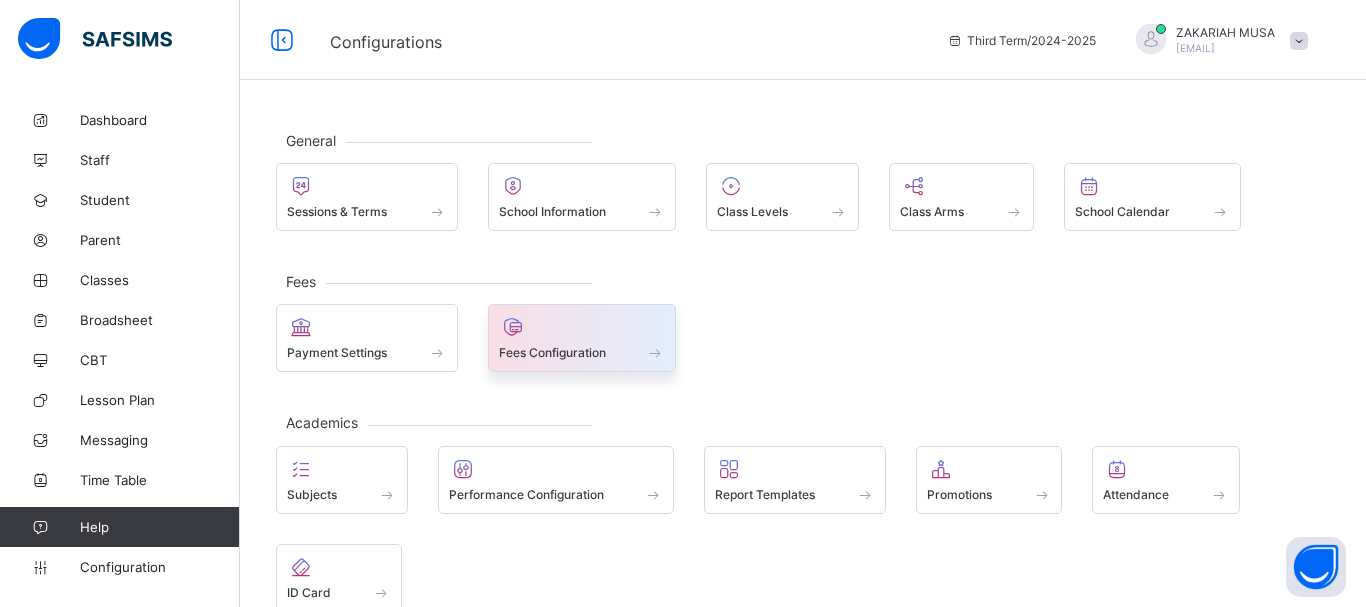 click on "Fees Configuration" at bounding box center [552, 352] 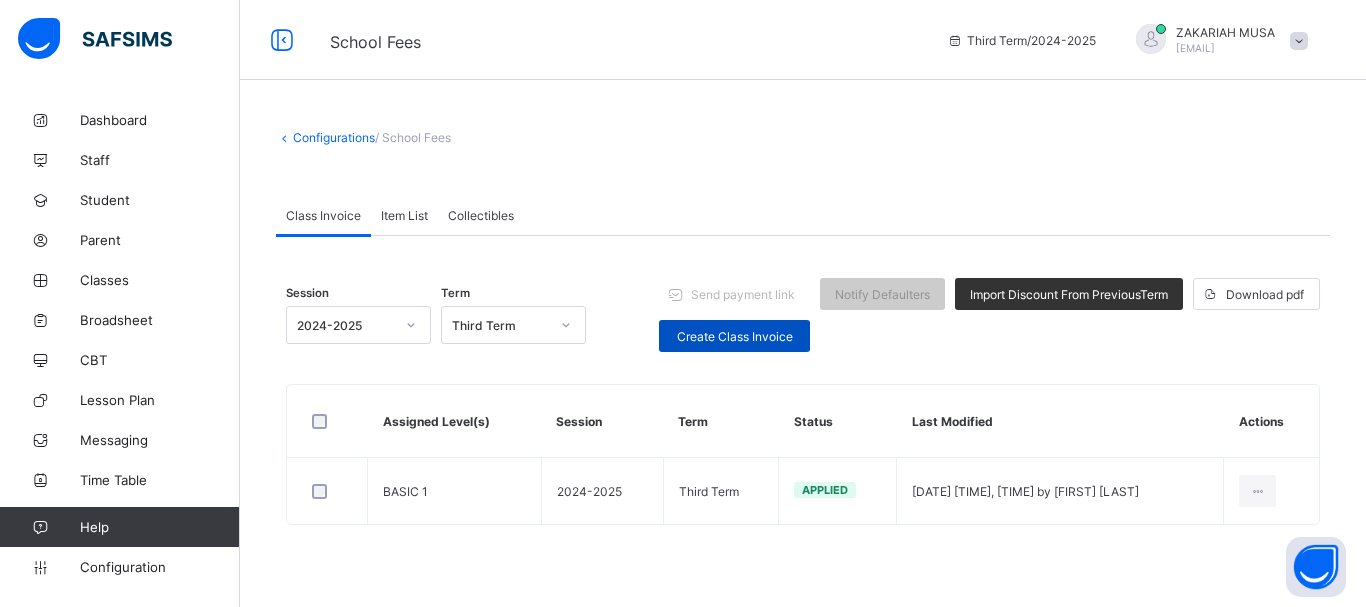 click on "Create Class Invoice" at bounding box center [734, 336] 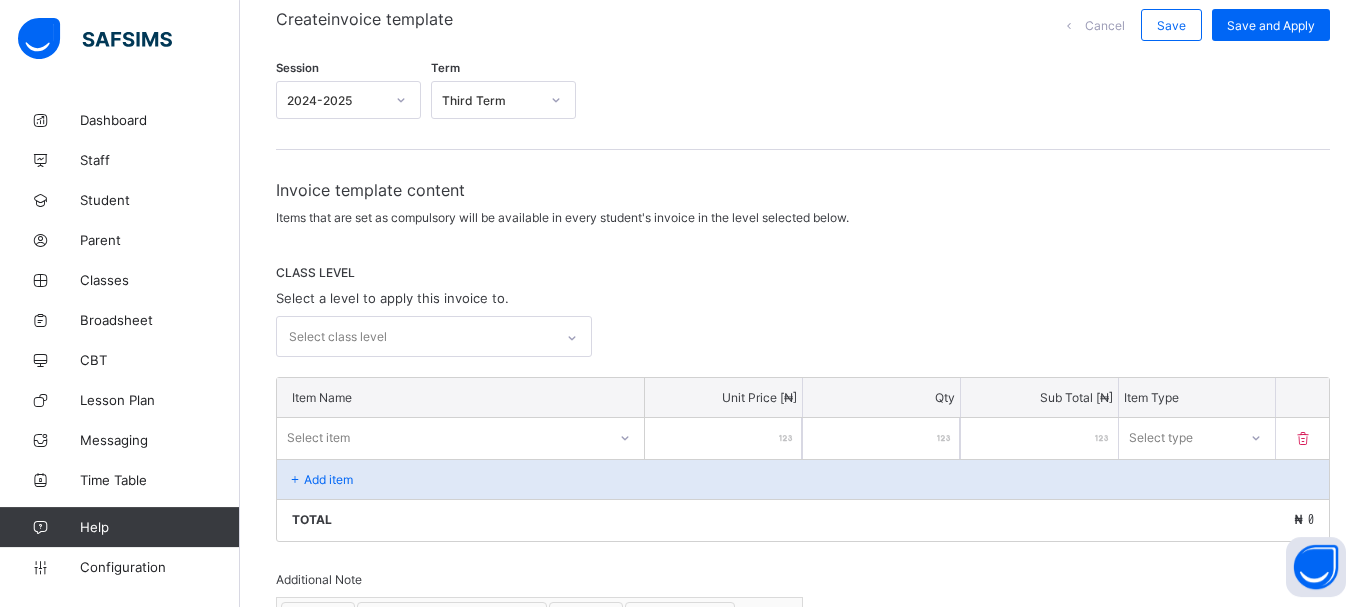 scroll, scrollTop: 140, scrollLeft: 0, axis: vertical 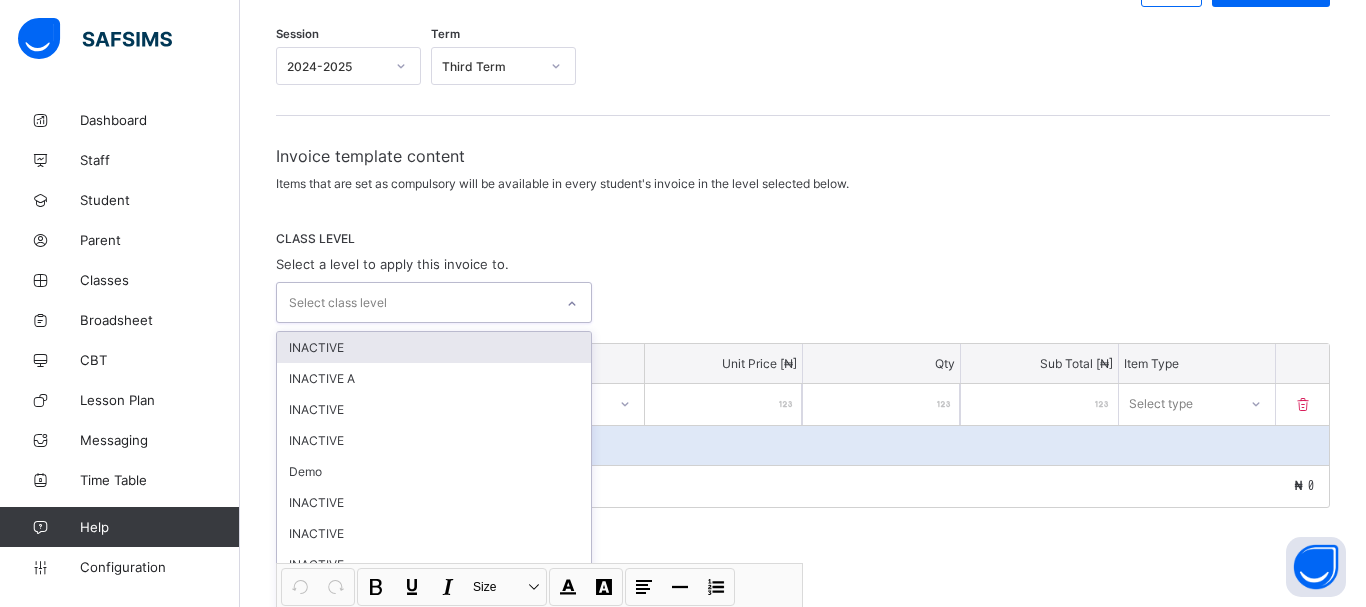 click on "option INACTIVE focused, 1 of 44. 44 results available. Use Up and Down to choose options, press Enter to select the currently focused option, press Escape to exit the menu, press Tab to select the option and exit the menu. Select class level INACTIVE INACTIVE A INACTIVE INACTIVE Demo INACTIVE INACTIVE INACTIVE INACTIVE INACTIVE TAMHIDI PRE NUR ONE PRE NUR TWO A. NURSERY ONE RAUDAH 1 RAUDAH 2 RAUDAH 3 NURSERY TWO BASIC 1. BASIC 2 BASIC 2. BASIC 3 BASIC 3. BASIC 4 BASIC 4. BASIC 5 BASIC 5. BASIC 6 BASIC 6. BASIC 7 BASIC 7. BASIC 8 BASIC 9 SS 1 SS 2 SS3 Special SS3 2023 Enhance Basic 2B PG Kg Reception PRE NURSERY TWO B." 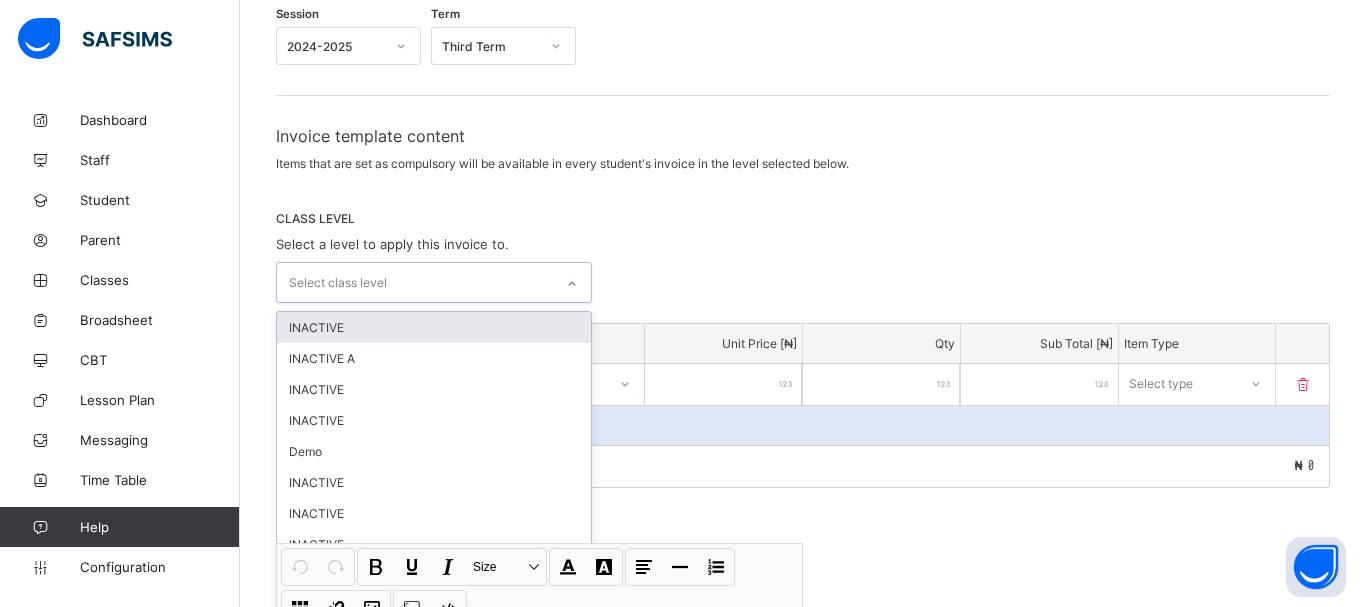 scroll, scrollTop: 243, scrollLeft: 0, axis: vertical 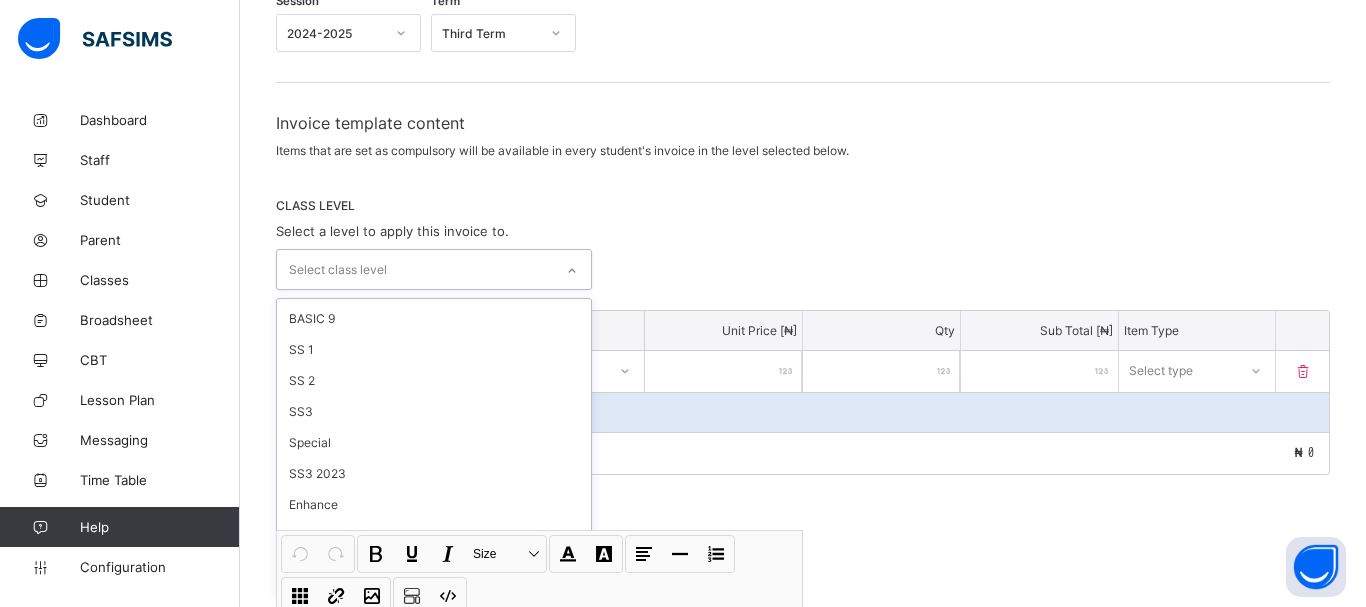 click on "Session 2024-2025 Term Third Term Invoice template content Items that are set as compulsory will be available in every student's invoice in the level selected below. CLASS LEVEL Select a level to apply this invoice to.      option INACTIVE focused, 6 of 44. 44 results available. Use Up and Down to choose options, press Enter to select the currently focused option, press Escape to exit the menu, press Tab to select the option and exit the menu. Select class level INACTIVE INACTIVE A INACTIVE INACTIVE Demo INACTIVE INACTIVE INACTIVE INACTIVE INACTIVE TAMHIDI PRE NUR ONE PRE NUR TWO A. NURSERY ONE RAUDAH 1 RAUDAH 2 RAUDAH 3 NURSERY TWO BASIC 1. BASIC 2 BASIC 2. BASIC 3 BASIC 3. BASIC 4 BASIC 4. BASIC 5 BASIC 5. BASIC 6 BASIC 6. BASIC 7 BASIC 7. BASIC 8 BASIC 9 SS 1 SS 2 SS3 Special SS3 2023 Enhance Basic 2B PG Kg Reception PRE NURSERY TWO B. Item Name Unit Price [ ₦ ] Qty Sub Total [ ₦ ] Item Type Select item * Select type Add item Total ₦ 0 Additional Note Undo CTRL+ Z Redo CTRL+ Y  / CTRL+SHIFT+ Z Bold" at bounding box center (803, 401) 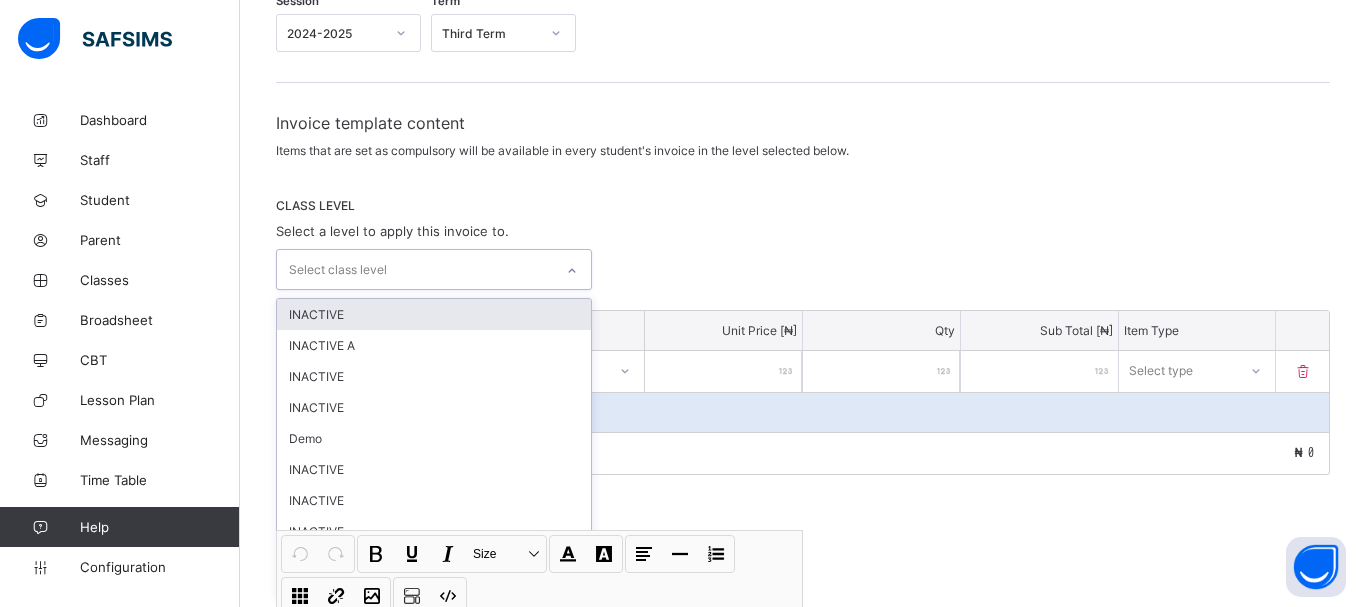 click on "Select class level" at bounding box center (415, 269) 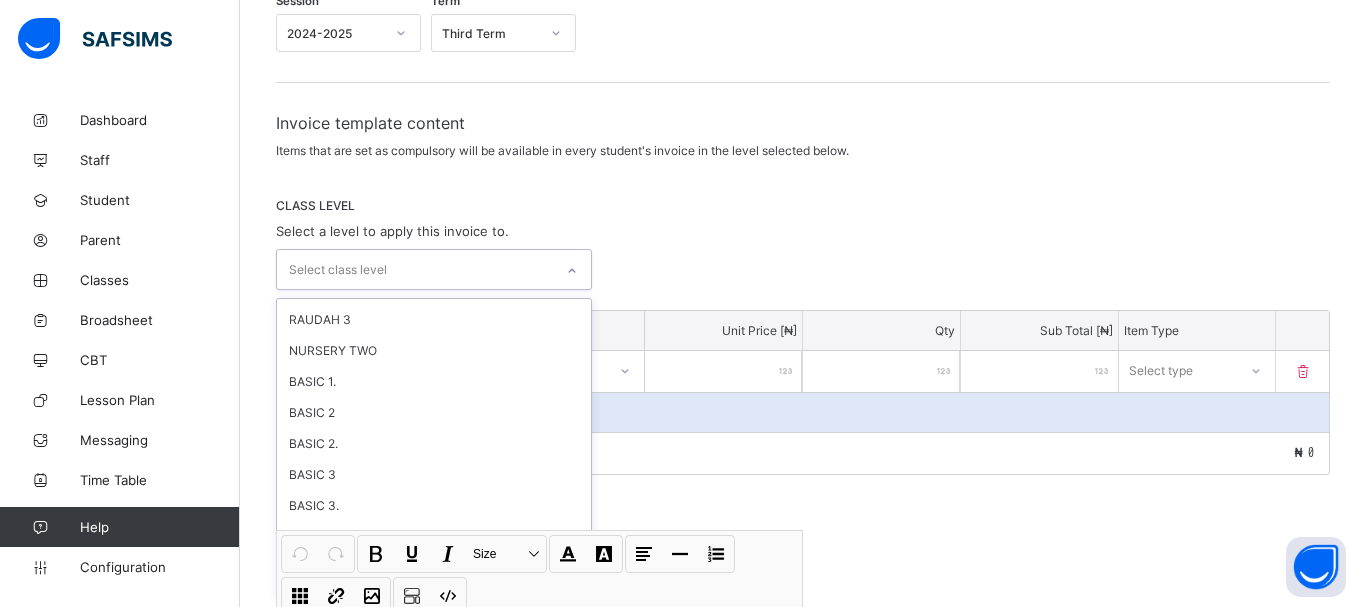 scroll, scrollTop: 487, scrollLeft: 0, axis: vertical 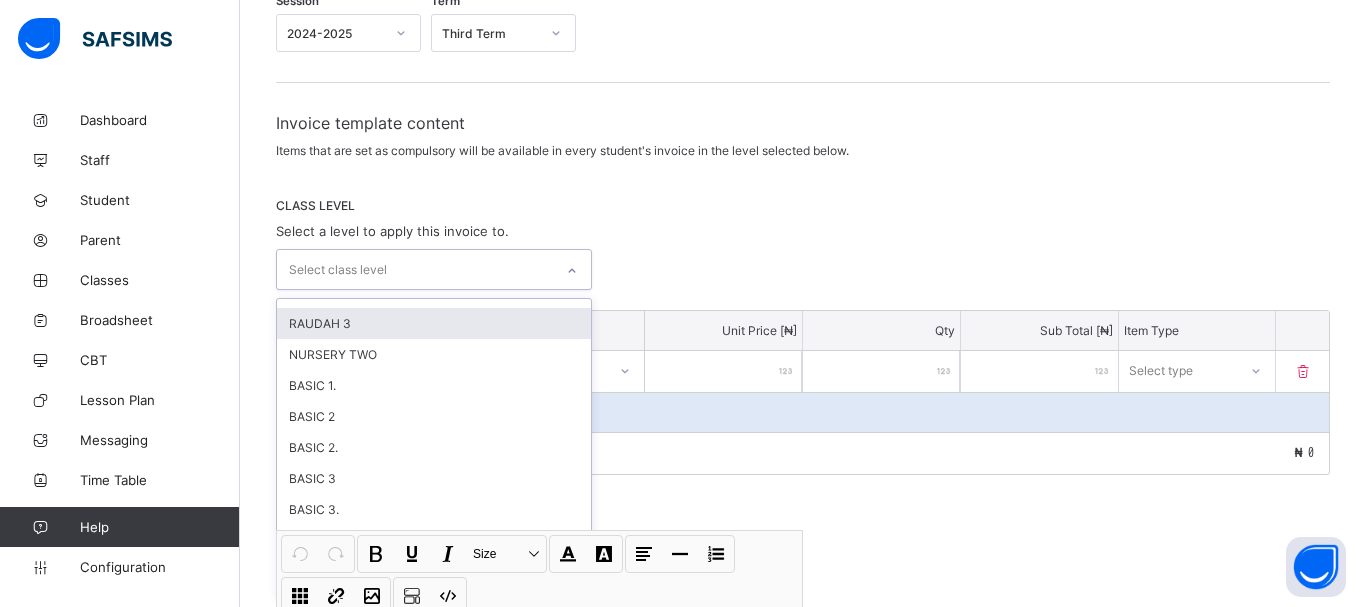 click on "RAUDAH 3" at bounding box center (434, 323) 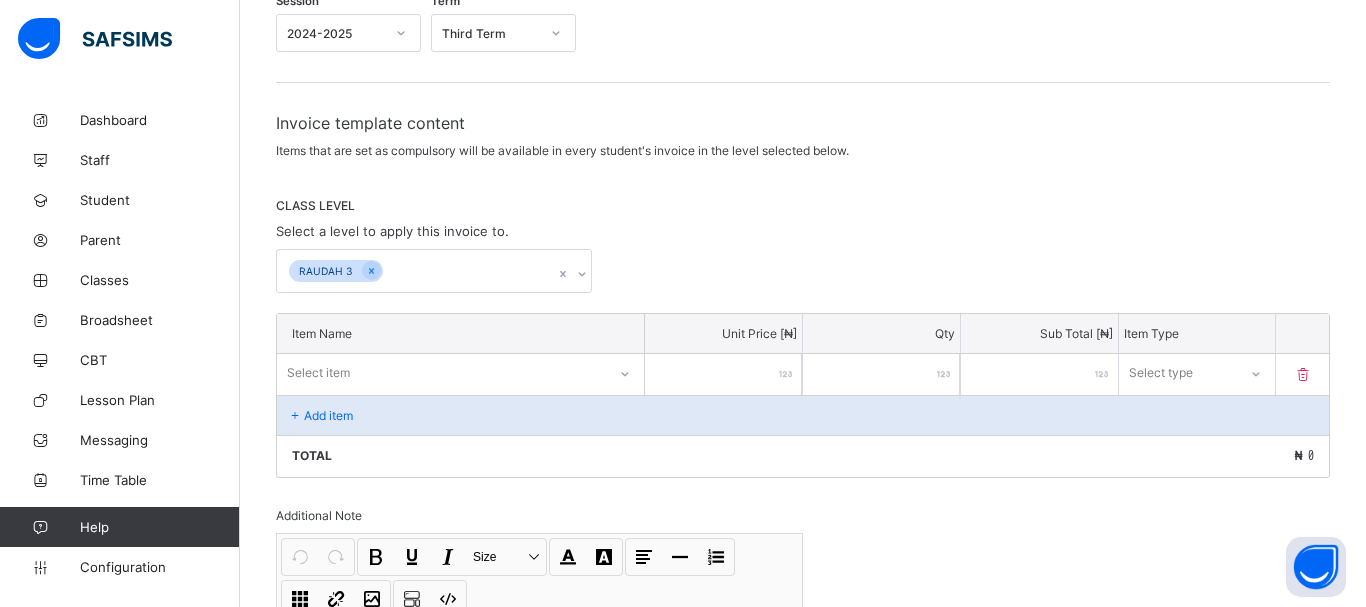click on "CLASS LEVEL" at bounding box center [803, 205] 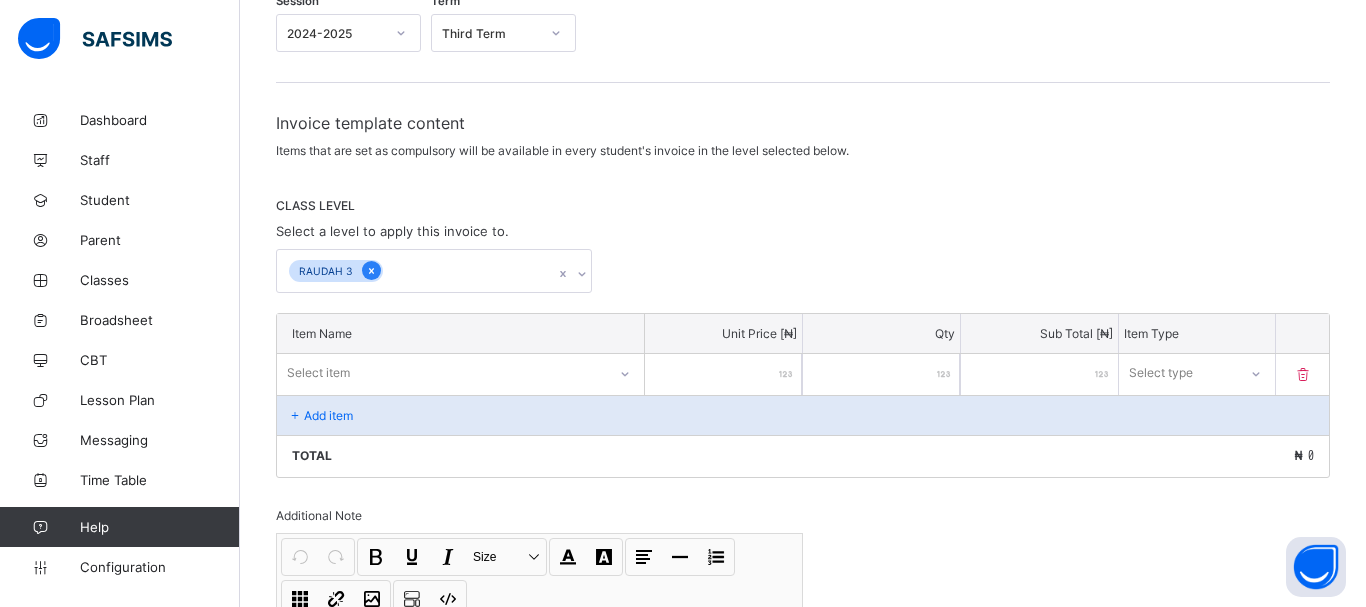 click 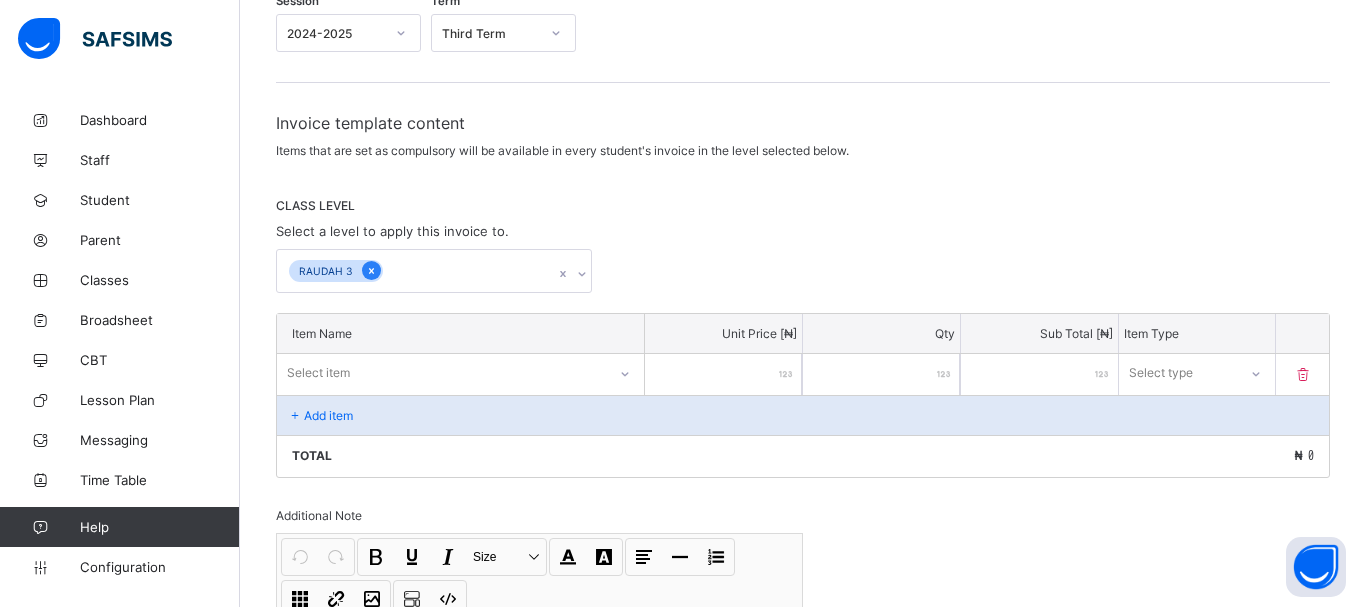 click 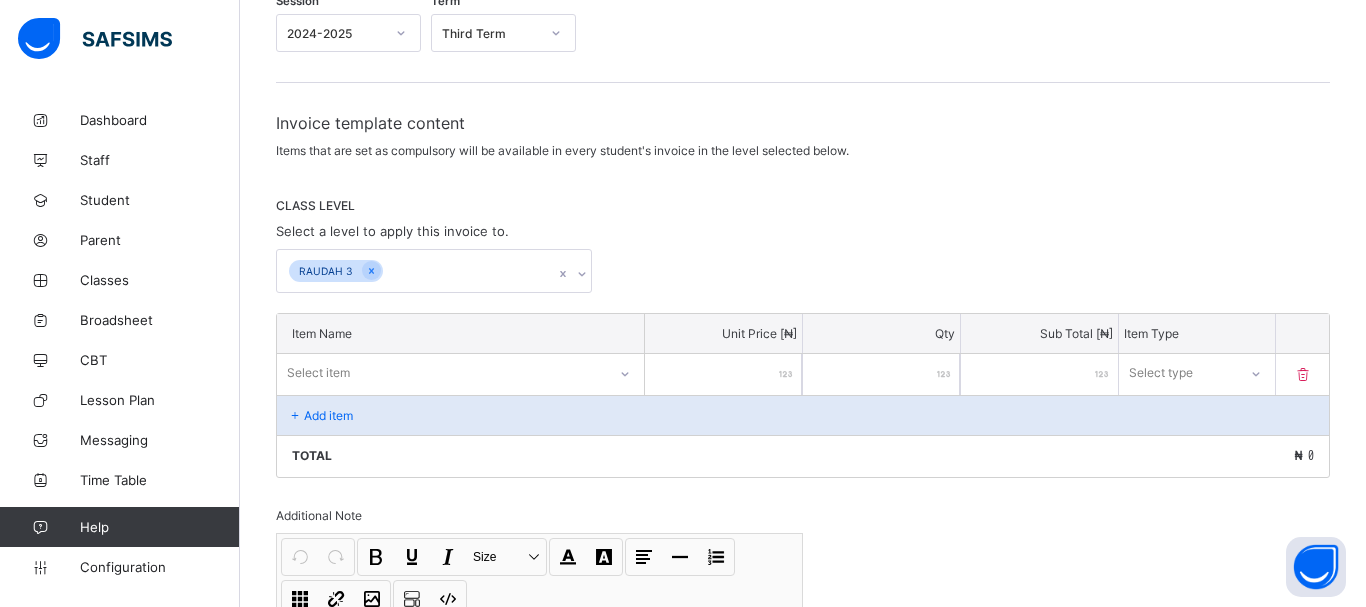 click 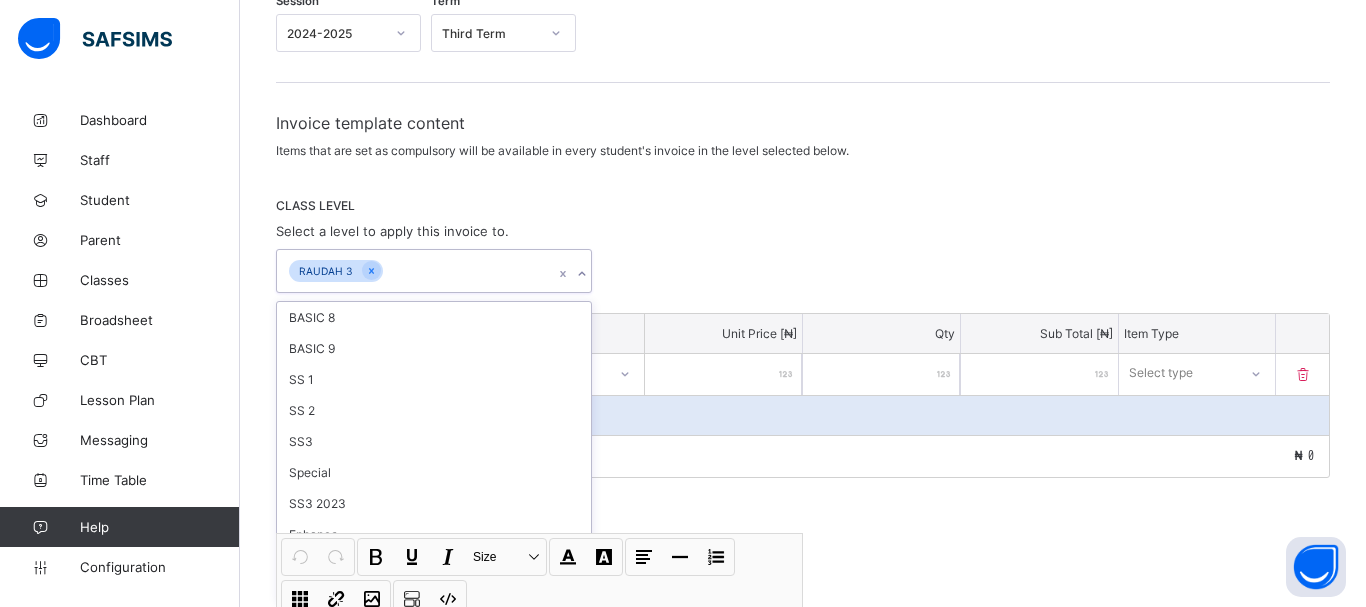 scroll, scrollTop: 935, scrollLeft: 0, axis: vertical 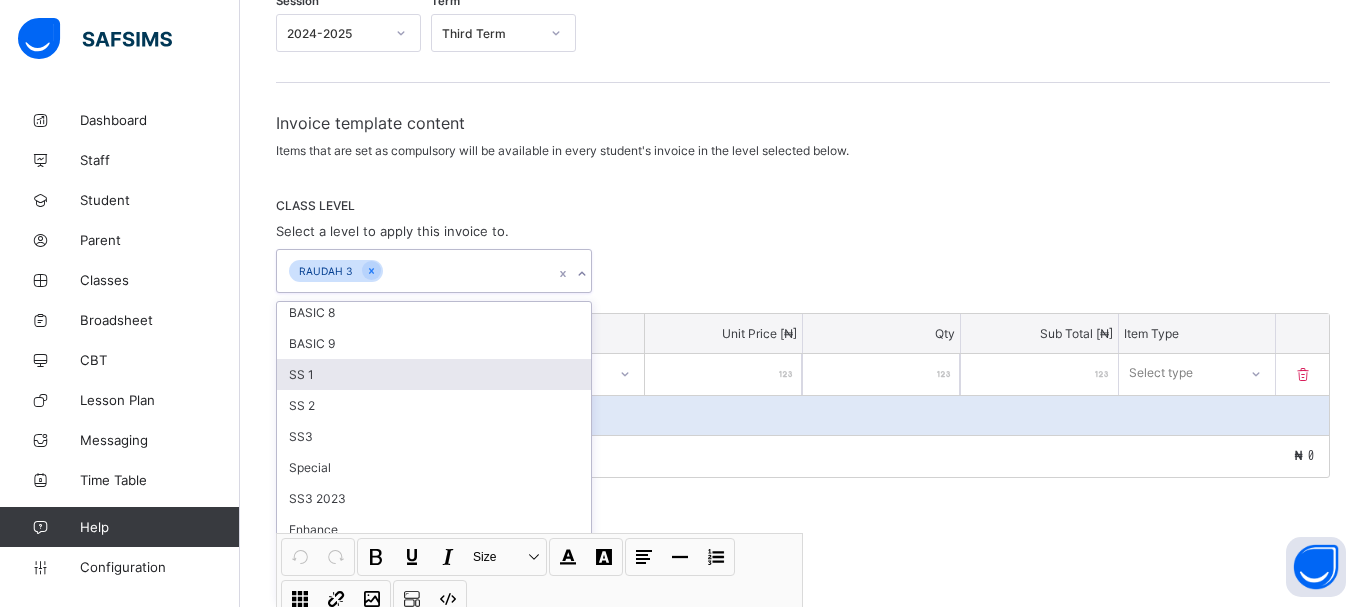 click on "SS 1" at bounding box center (434, 374) 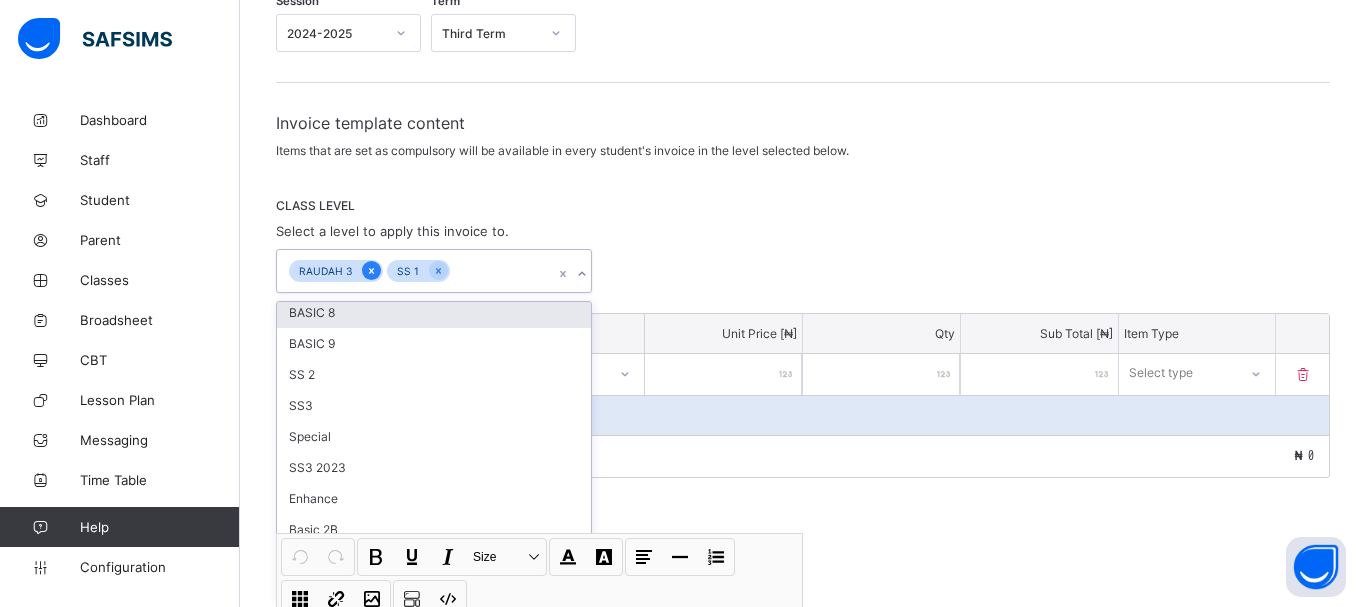 click 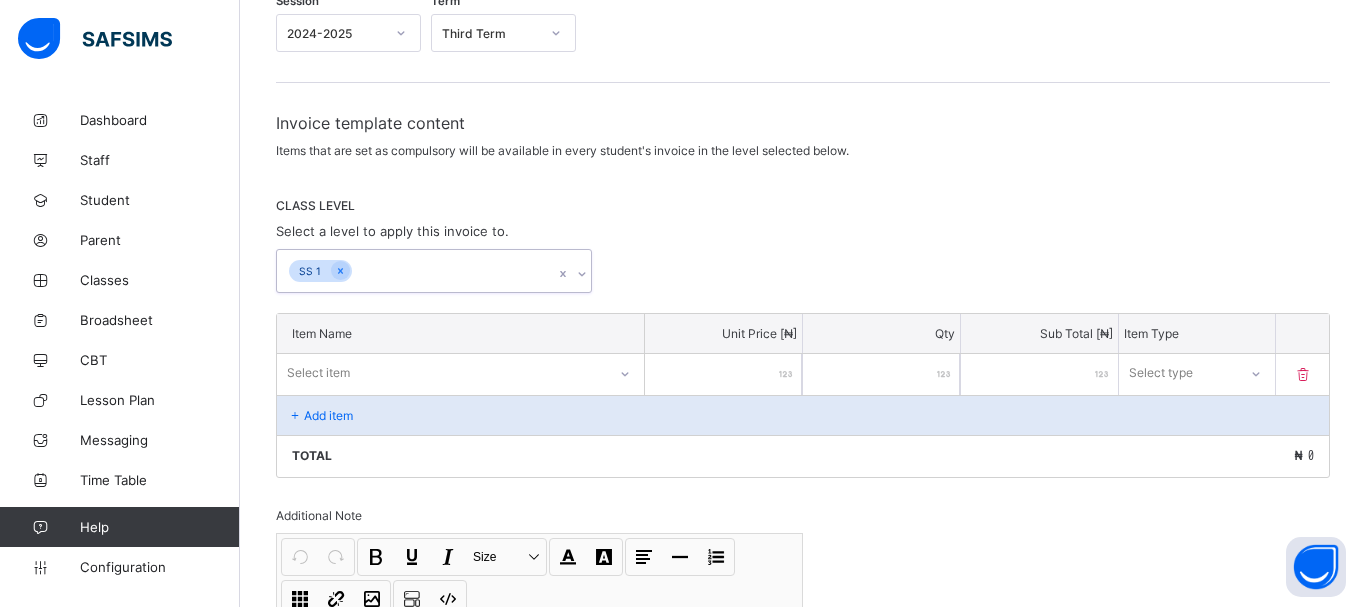 click on "SS 1" at bounding box center (415, 271) 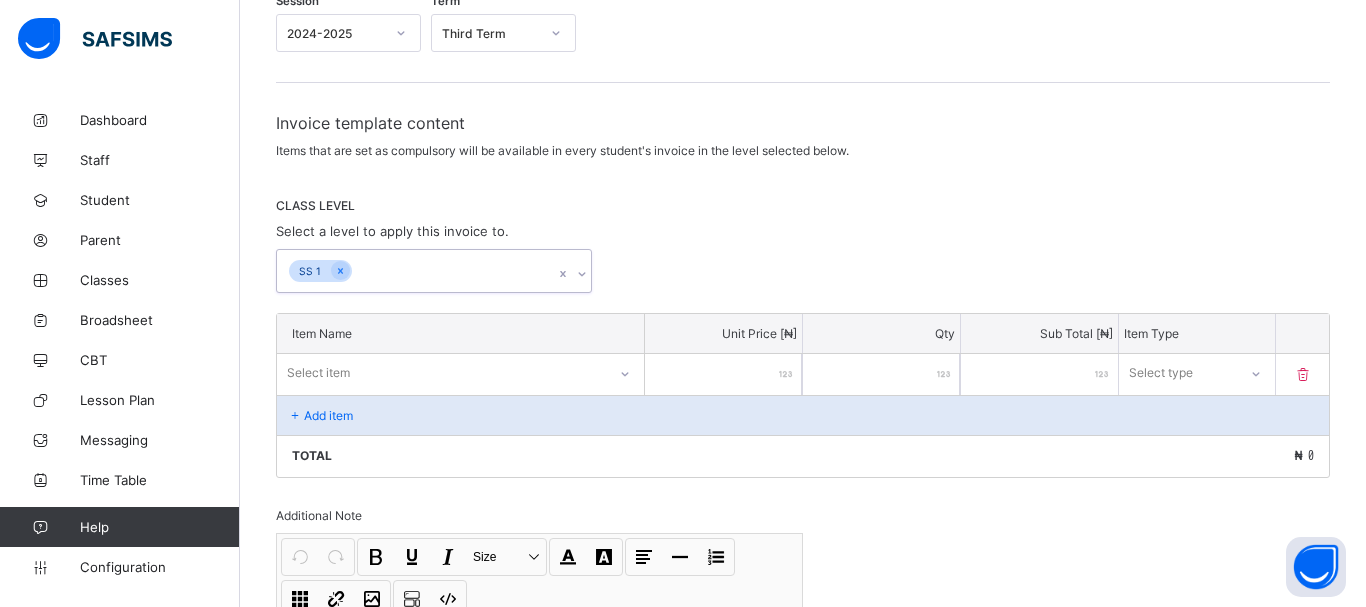click on "Select item" at bounding box center [460, 373] 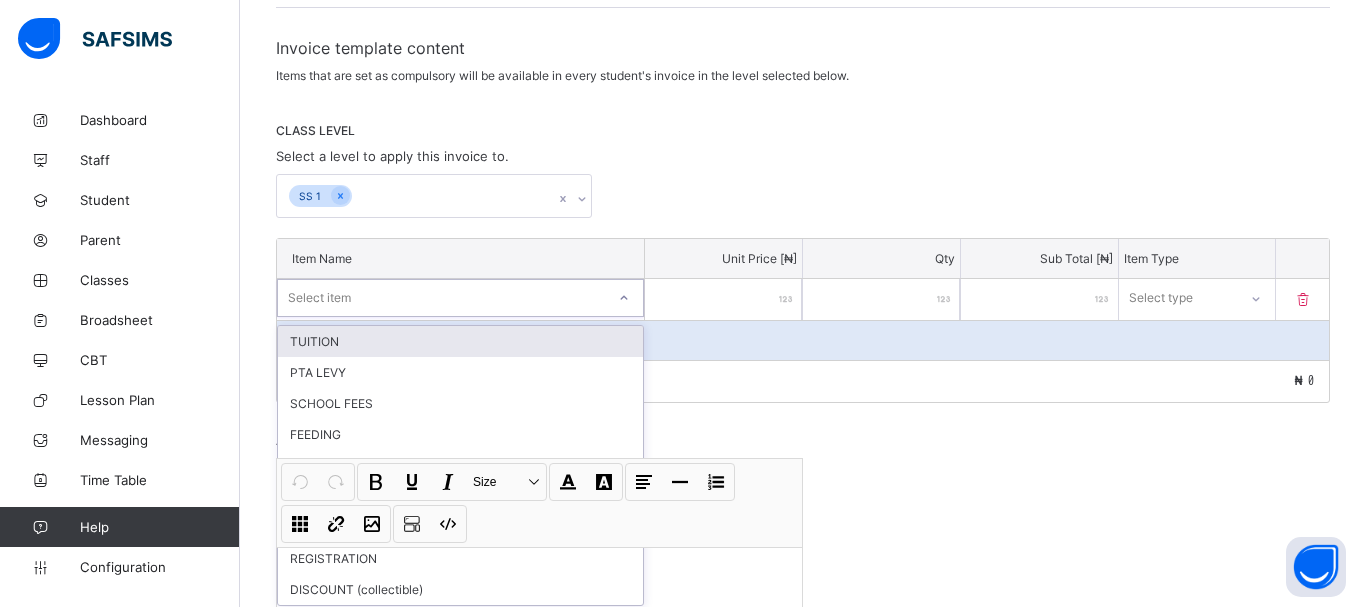 scroll, scrollTop: 325, scrollLeft: 0, axis: vertical 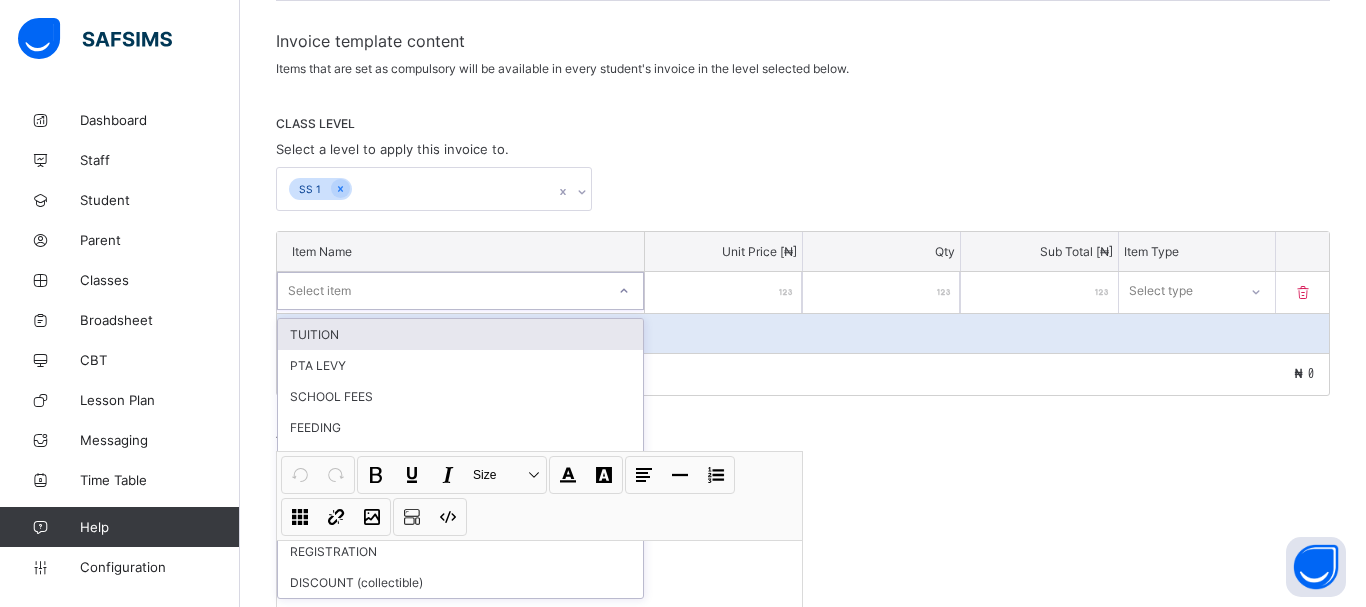 click on "TUITION" at bounding box center [460, 334] 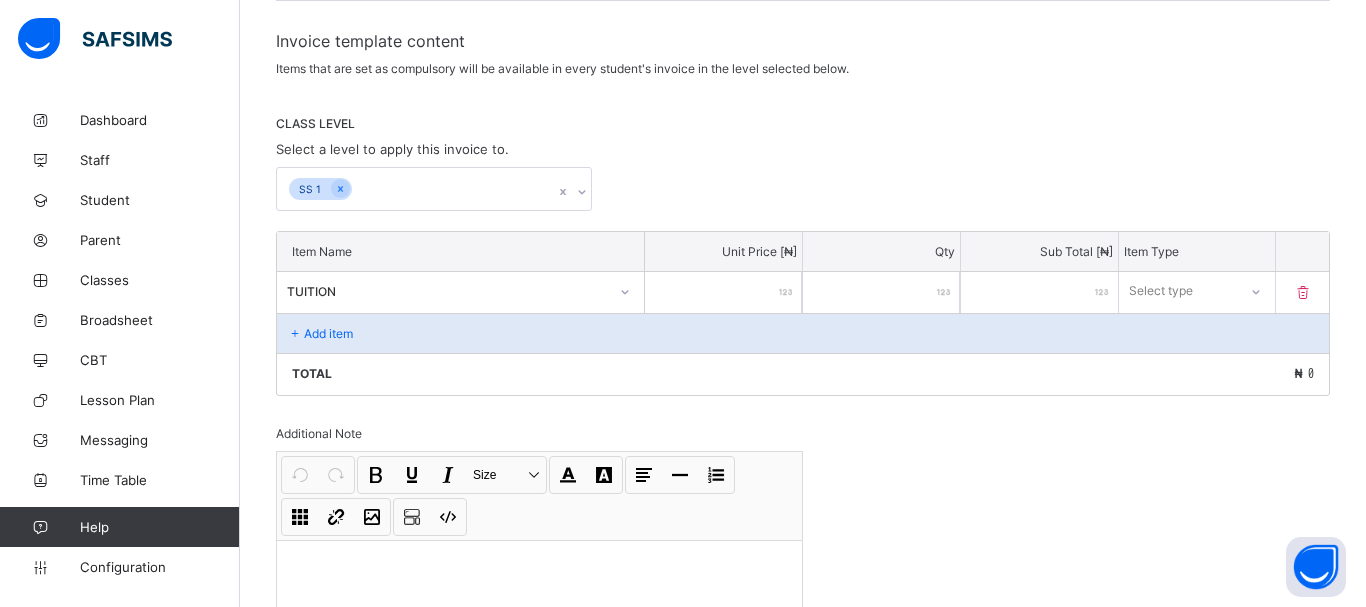 click on "Add item" at bounding box center (328, 333) 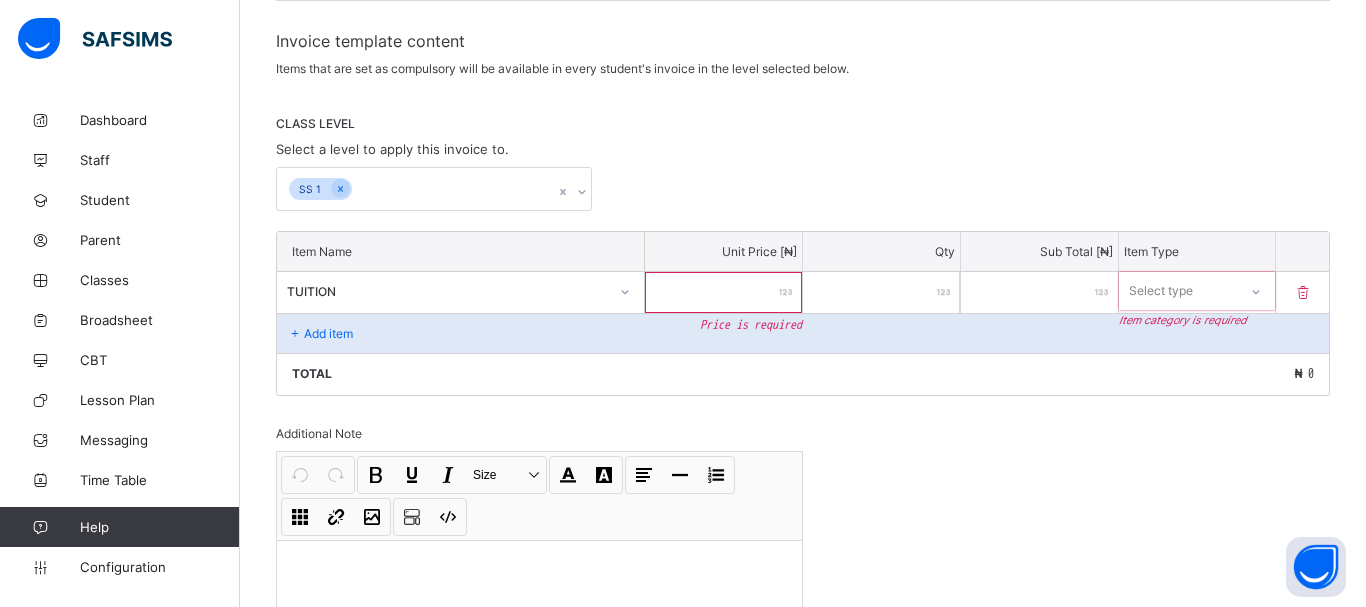 click at bounding box center (723, 292) 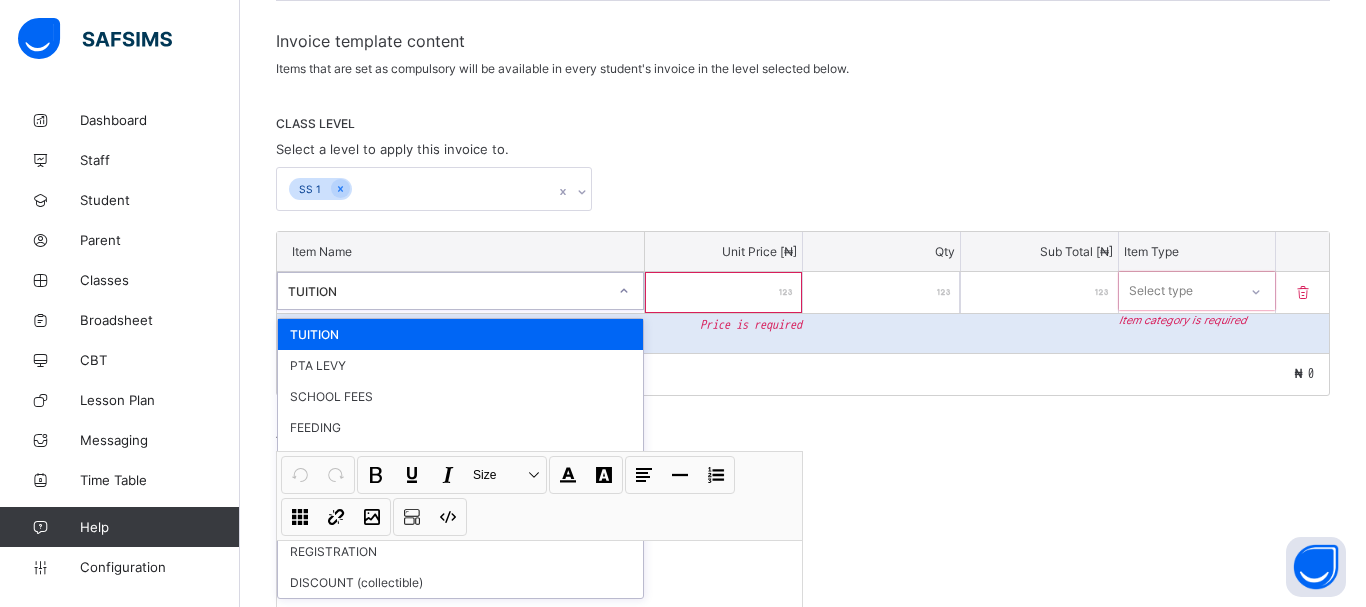 click 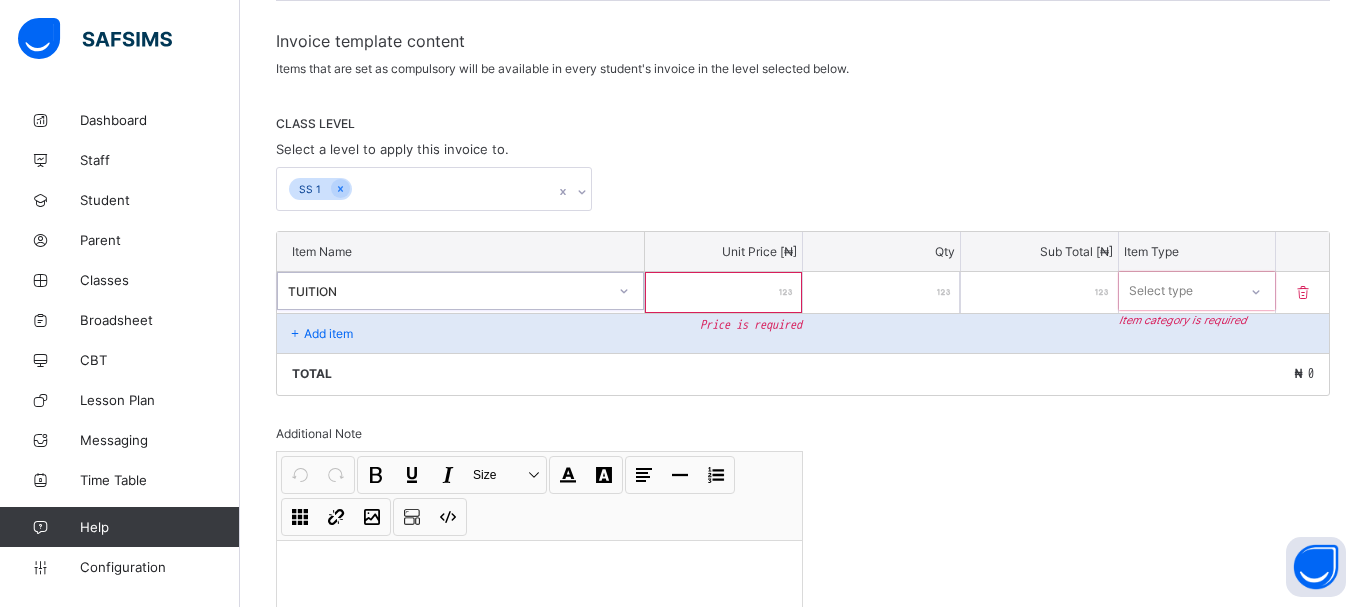click on "TUITION" at bounding box center (460, 291) 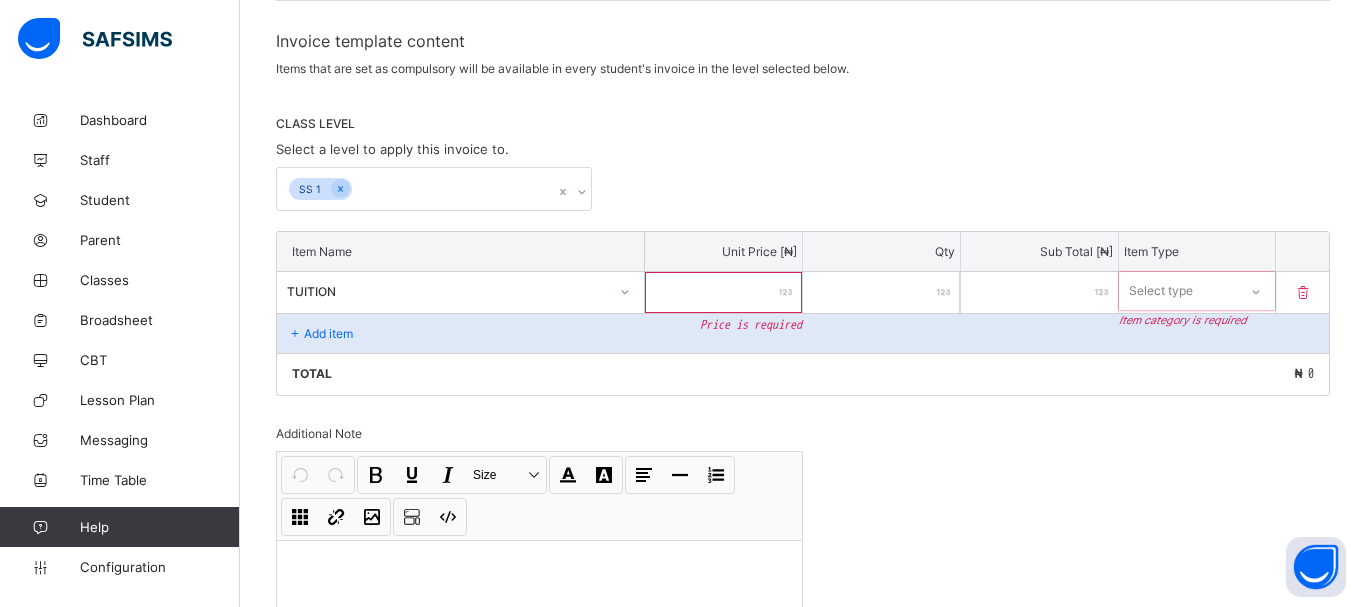 type on "*" 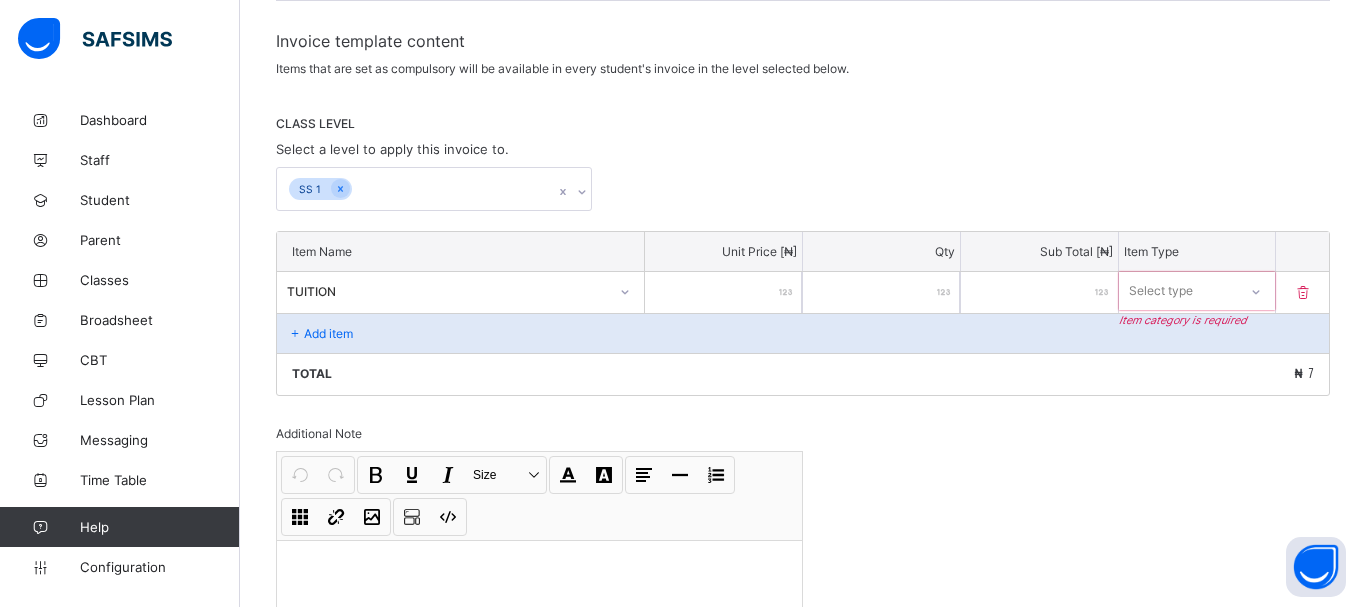 type on "***" 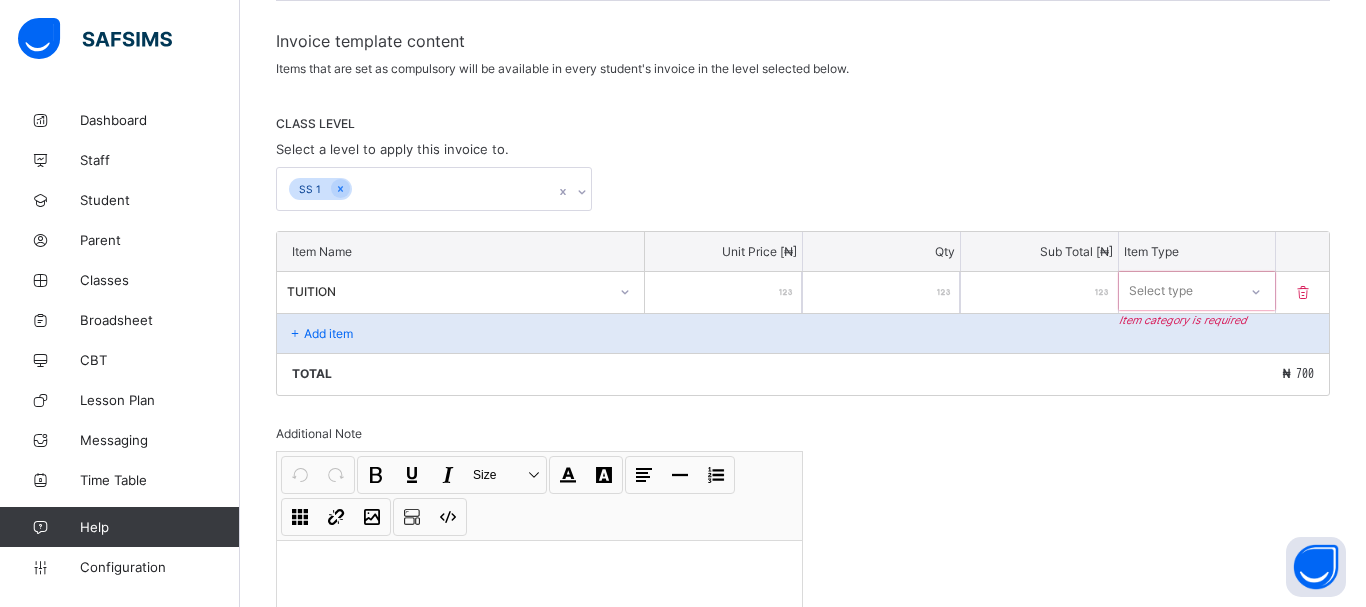 type on "******" 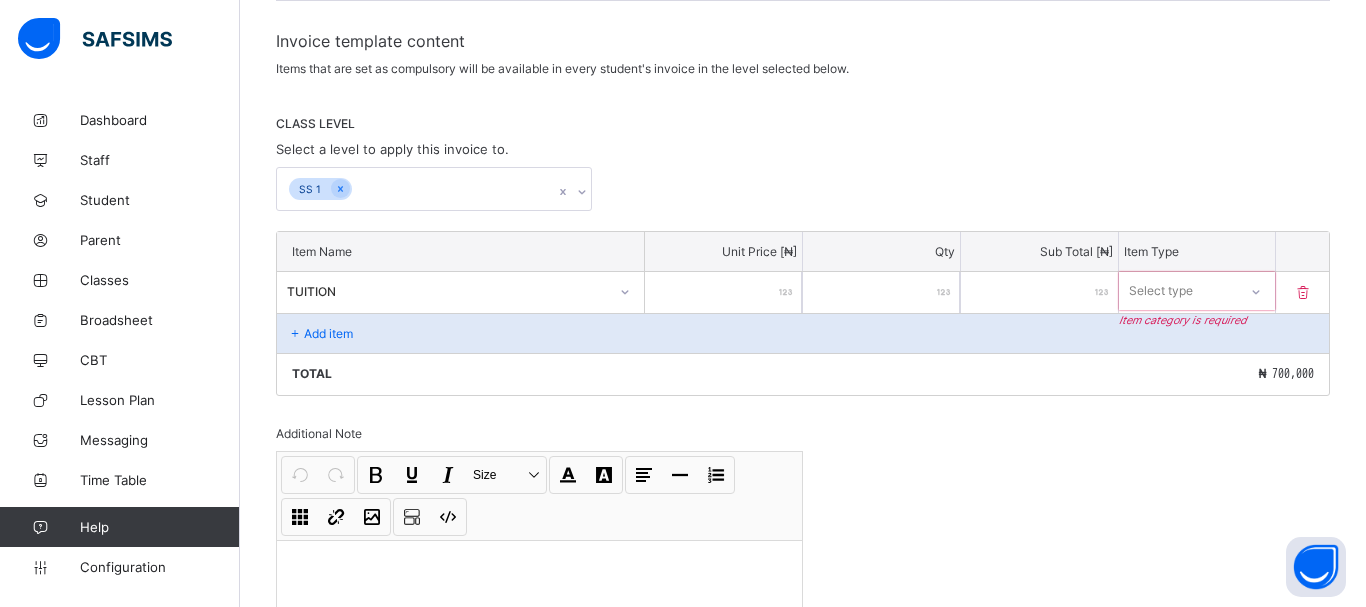 type on "******" 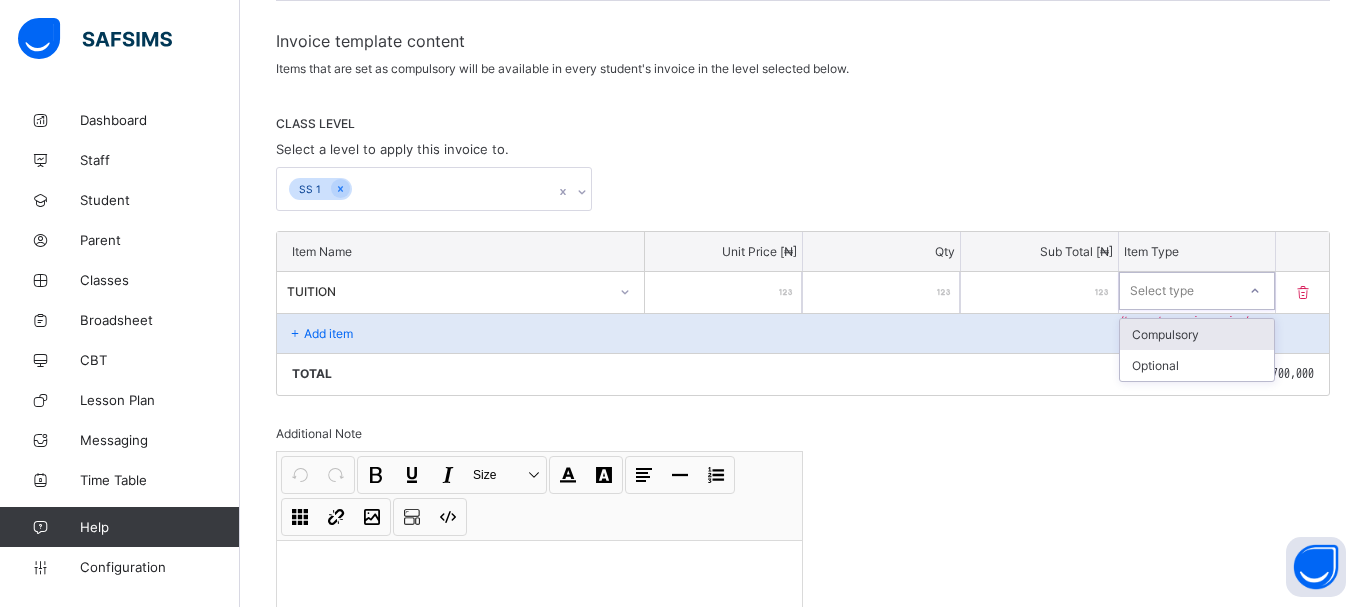 click at bounding box center (1255, 291) 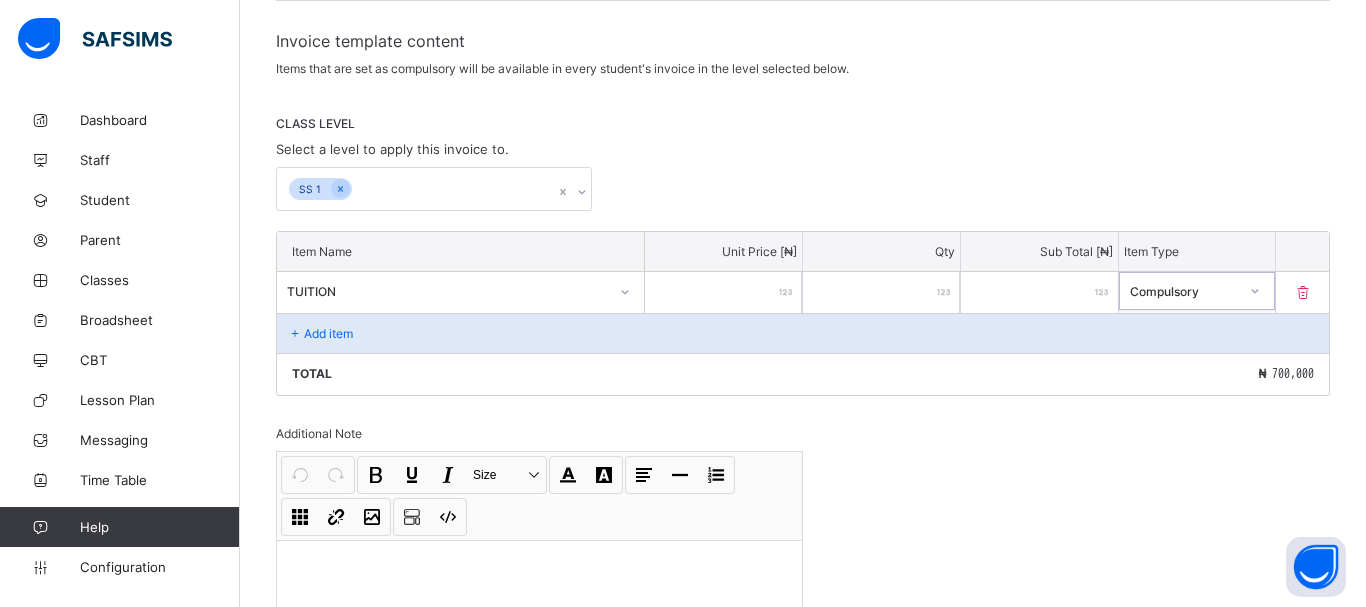 click on "Add item" at bounding box center (328, 333) 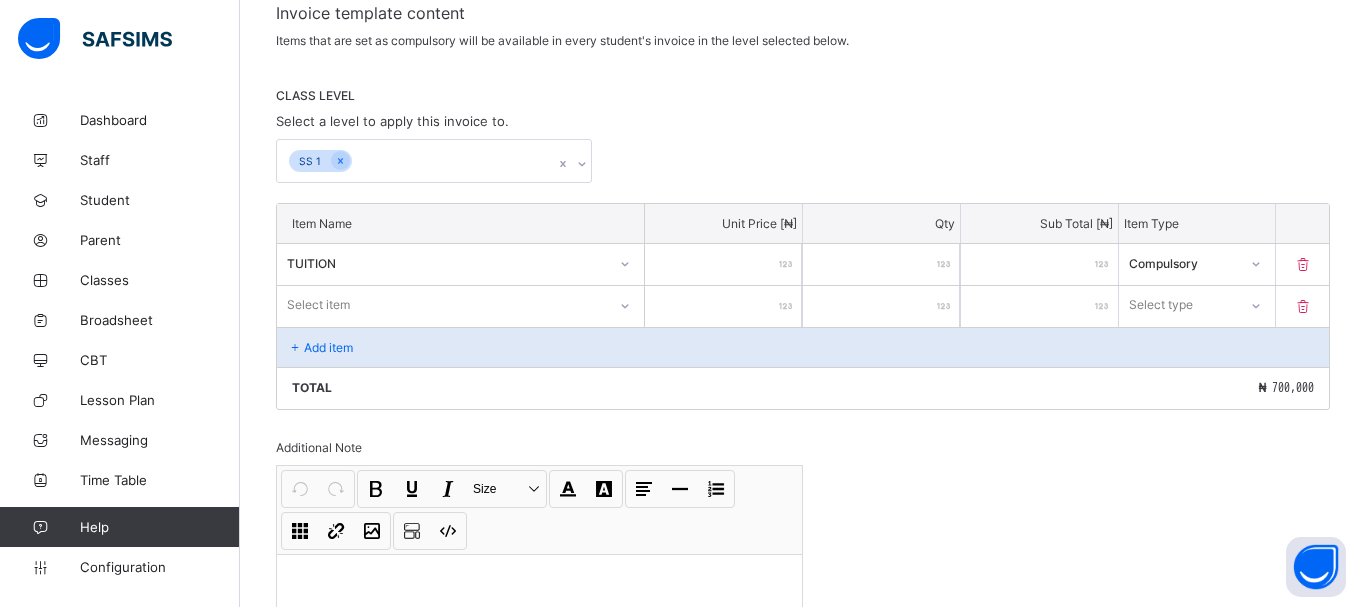 click on "Select item" at bounding box center [460, 305] 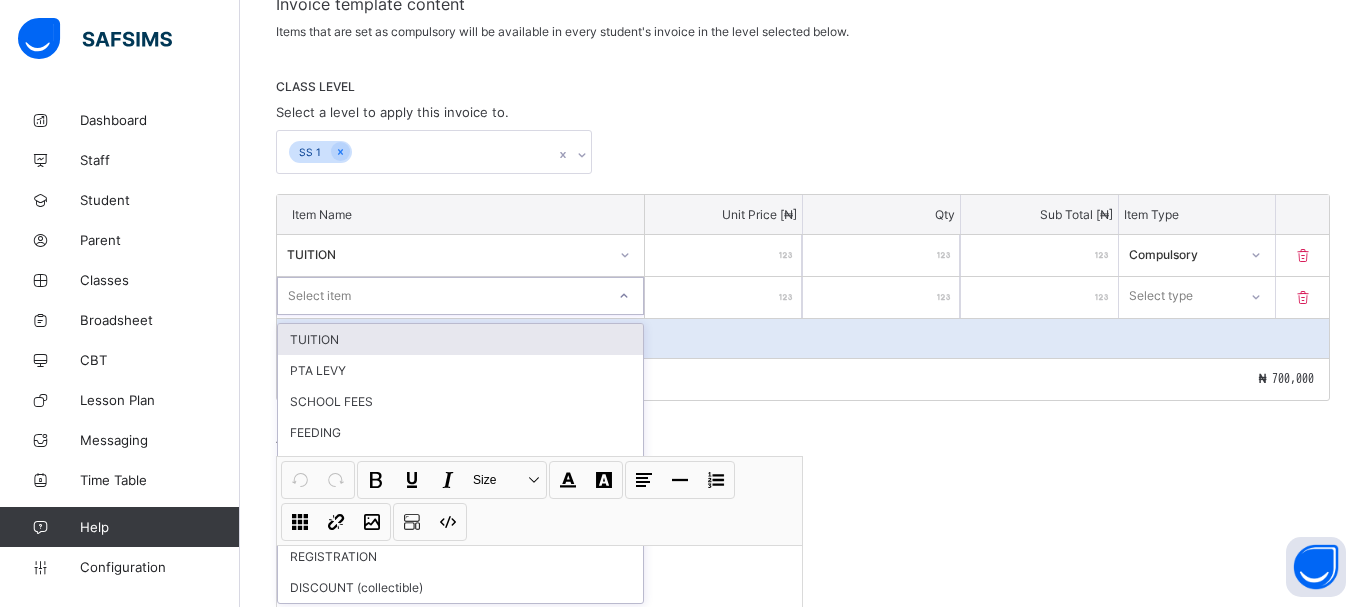 scroll, scrollTop: 367, scrollLeft: 0, axis: vertical 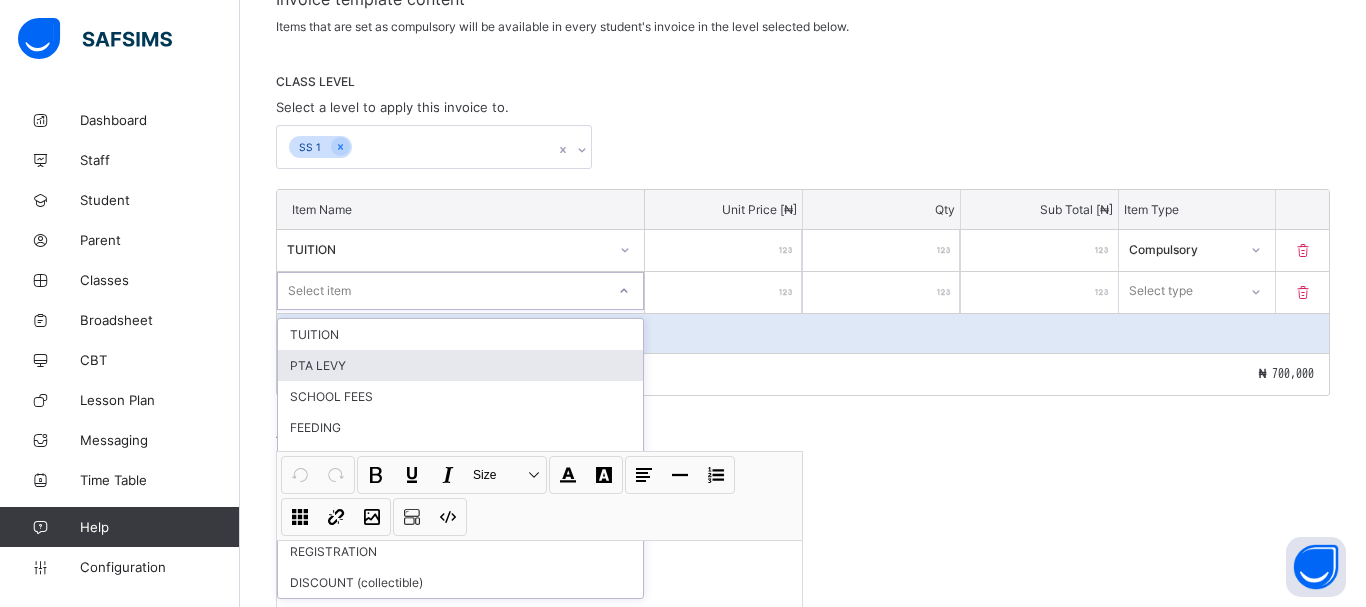 click on "PTA LEVY" at bounding box center [460, 365] 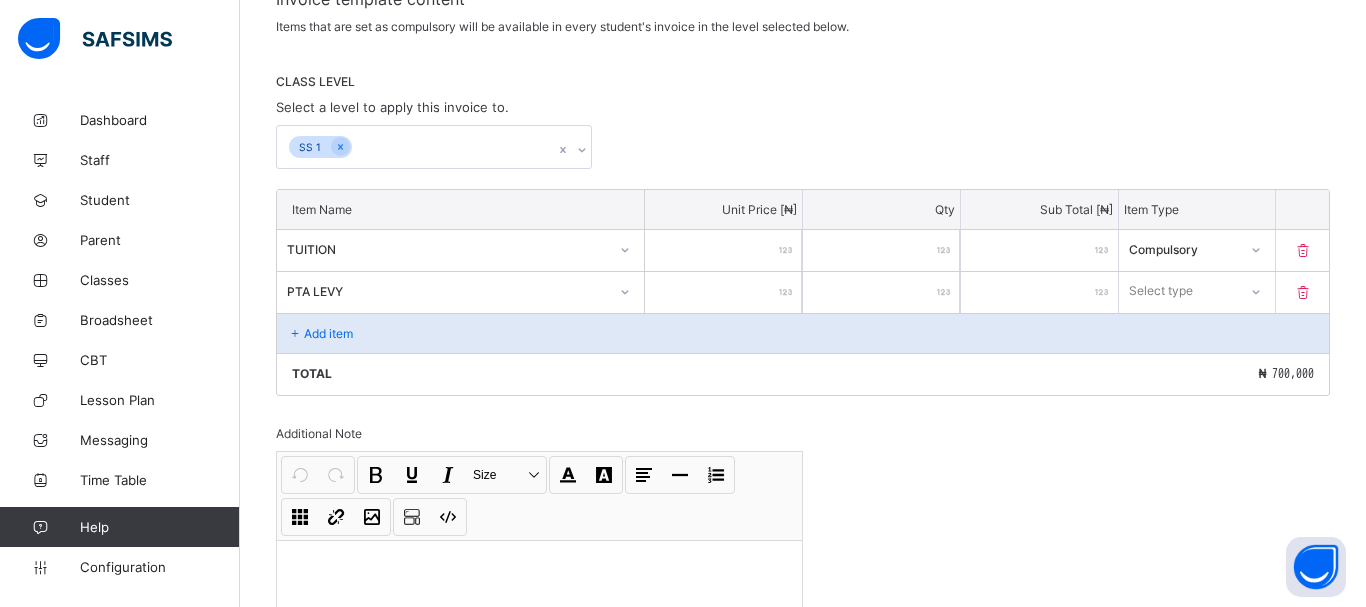 click at bounding box center [723, 292] 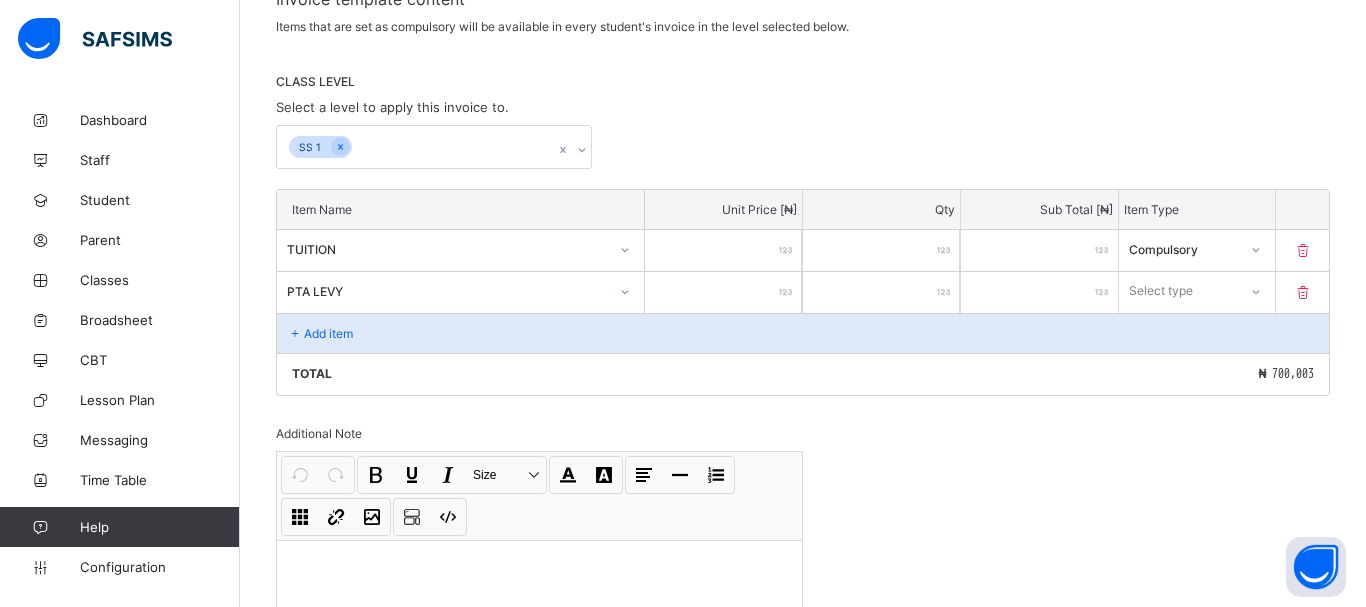 type on "**" 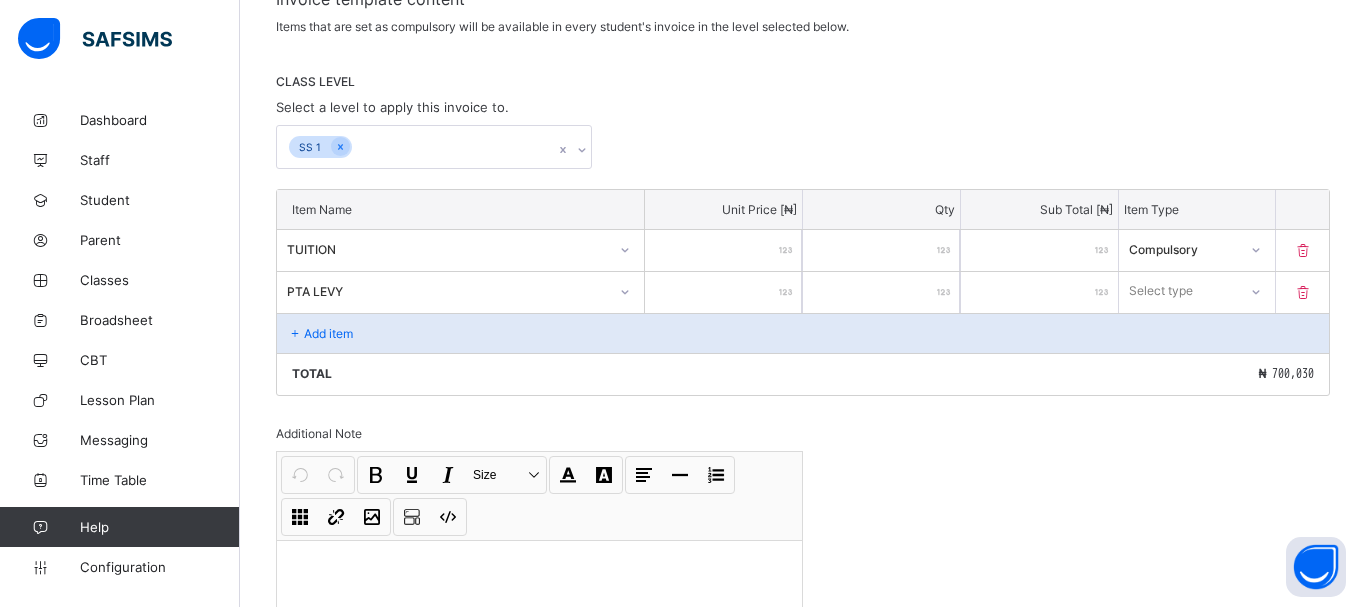 type on "***" 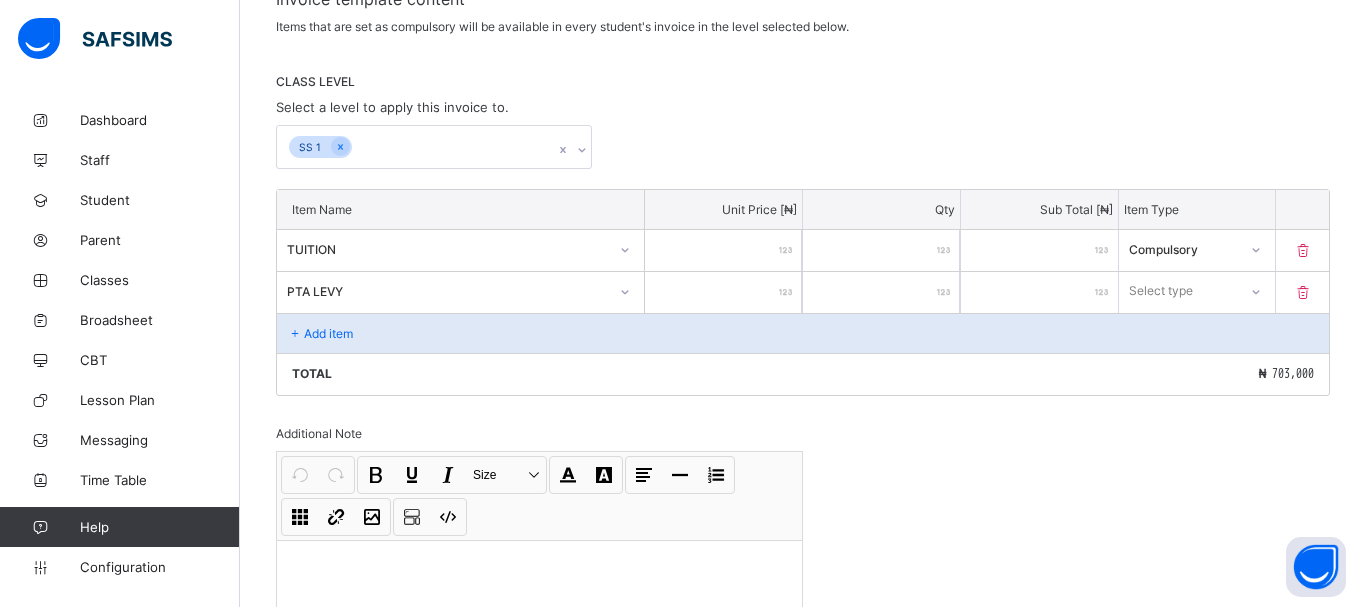 type on "*****" 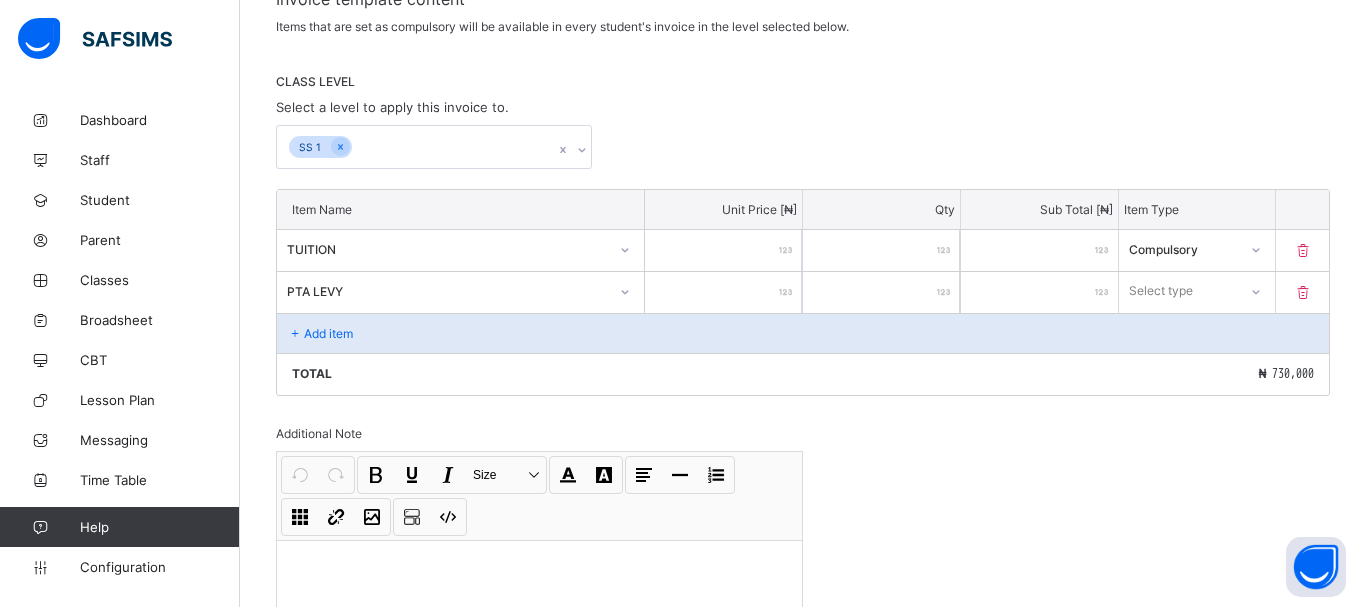 type on "****" 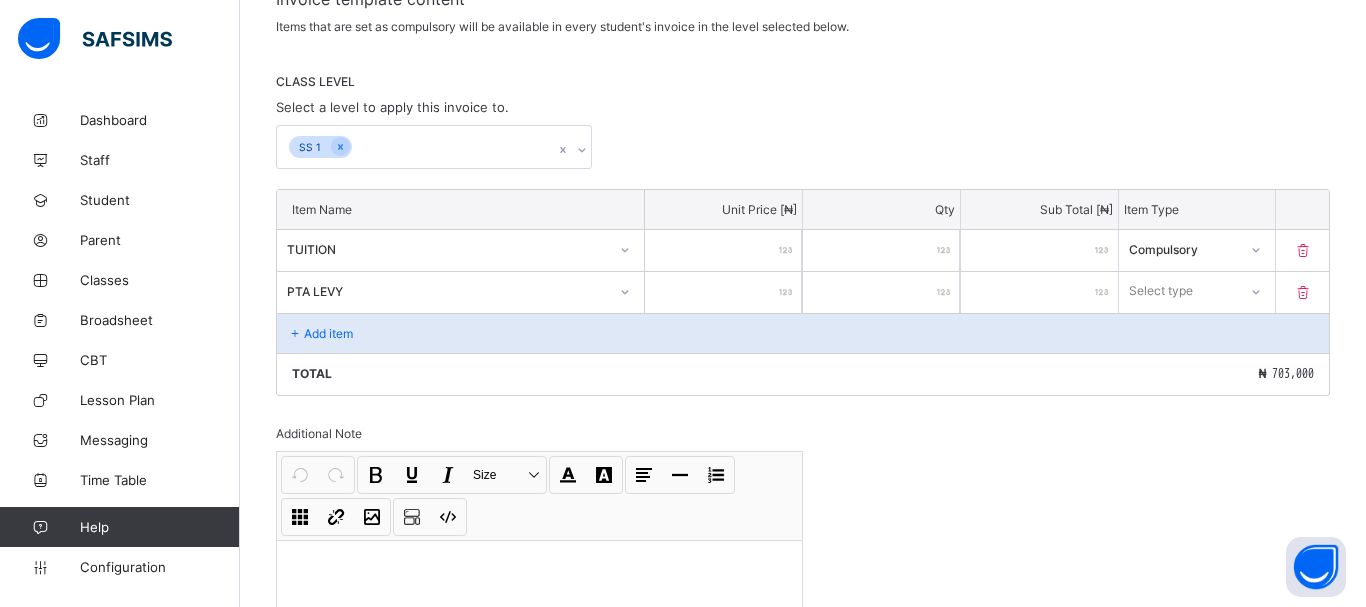 type on "****" 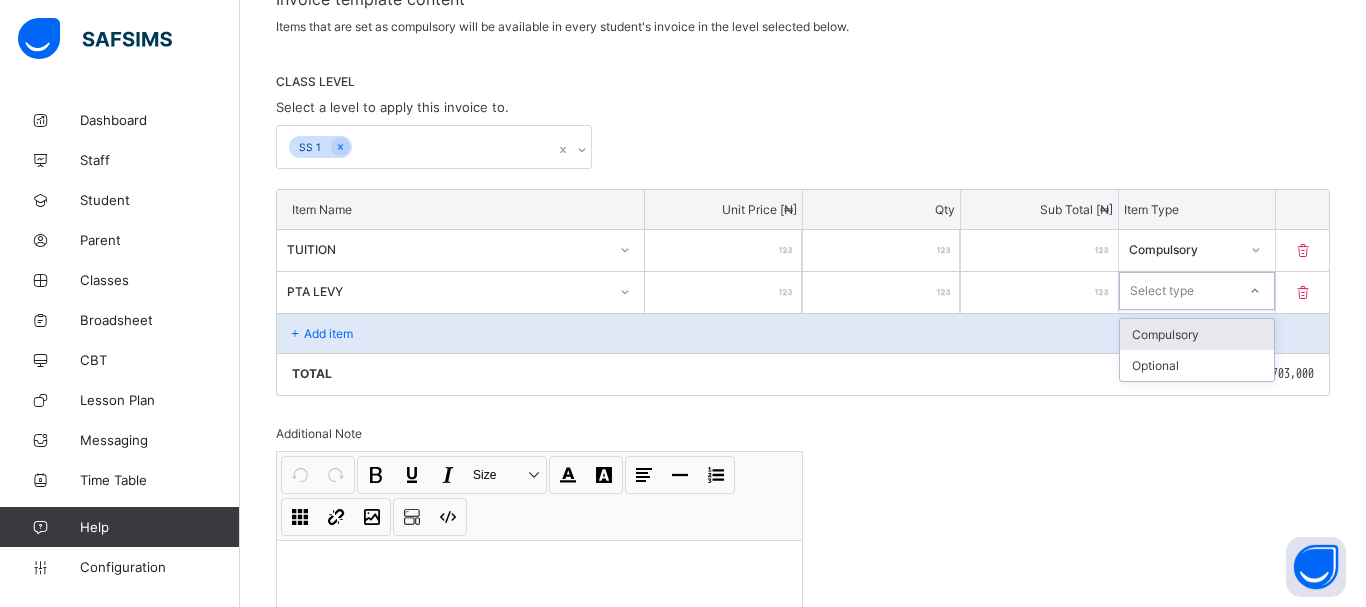 click at bounding box center [1255, 291] 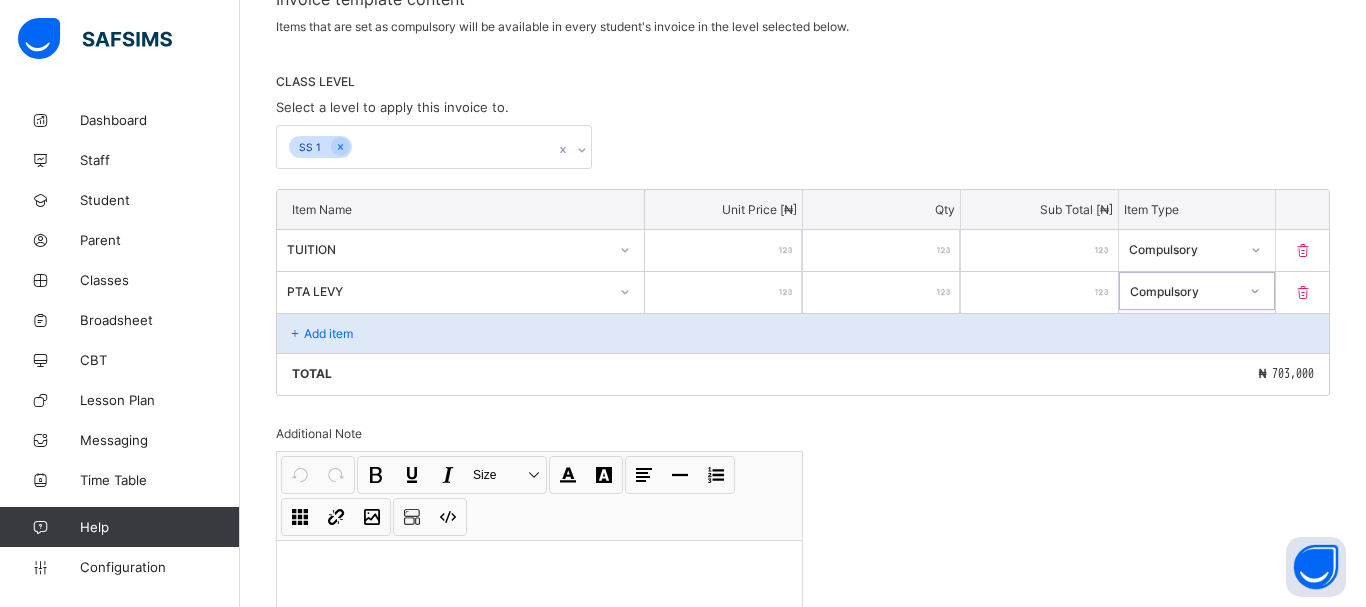 click on "Add item" at bounding box center [328, 333] 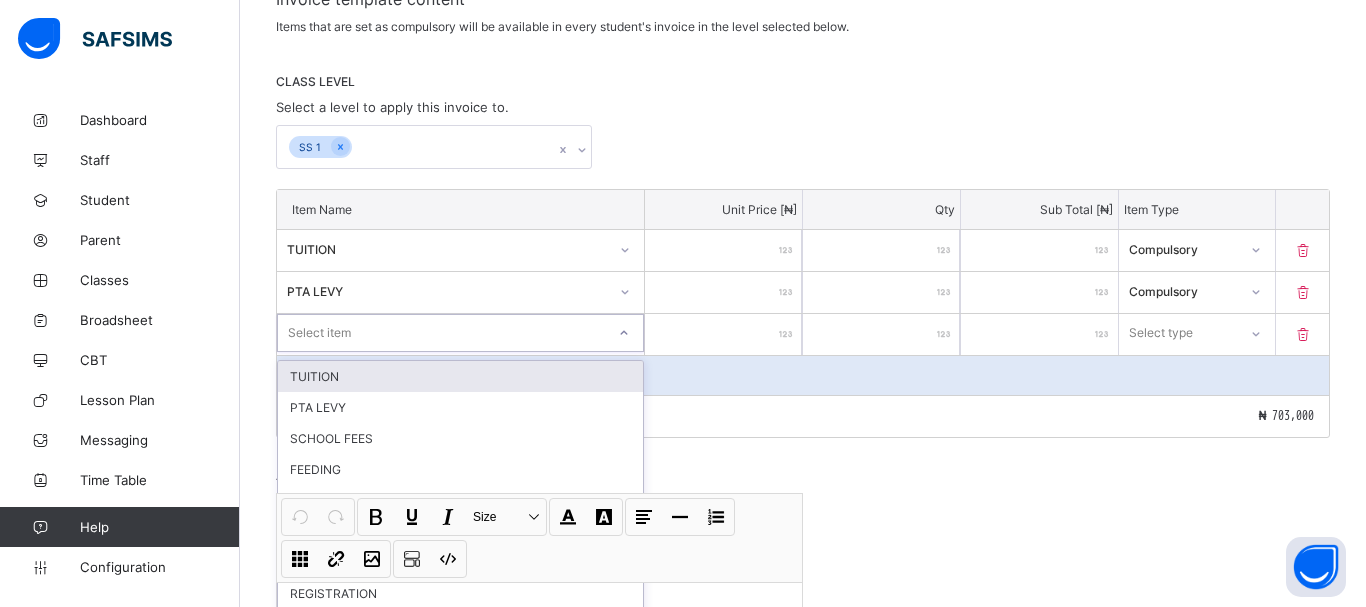 click on "Select item" at bounding box center (441, 333) 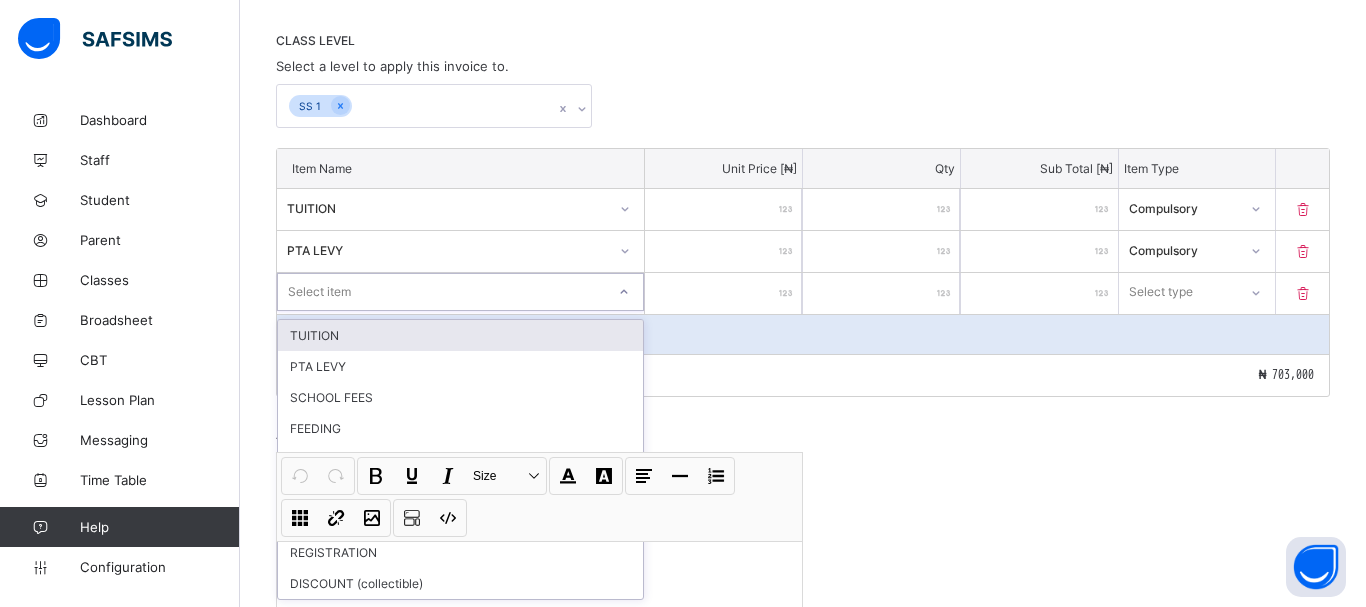 scroll, scrollTop: 409, scrollLeft: 0, axis: vertical 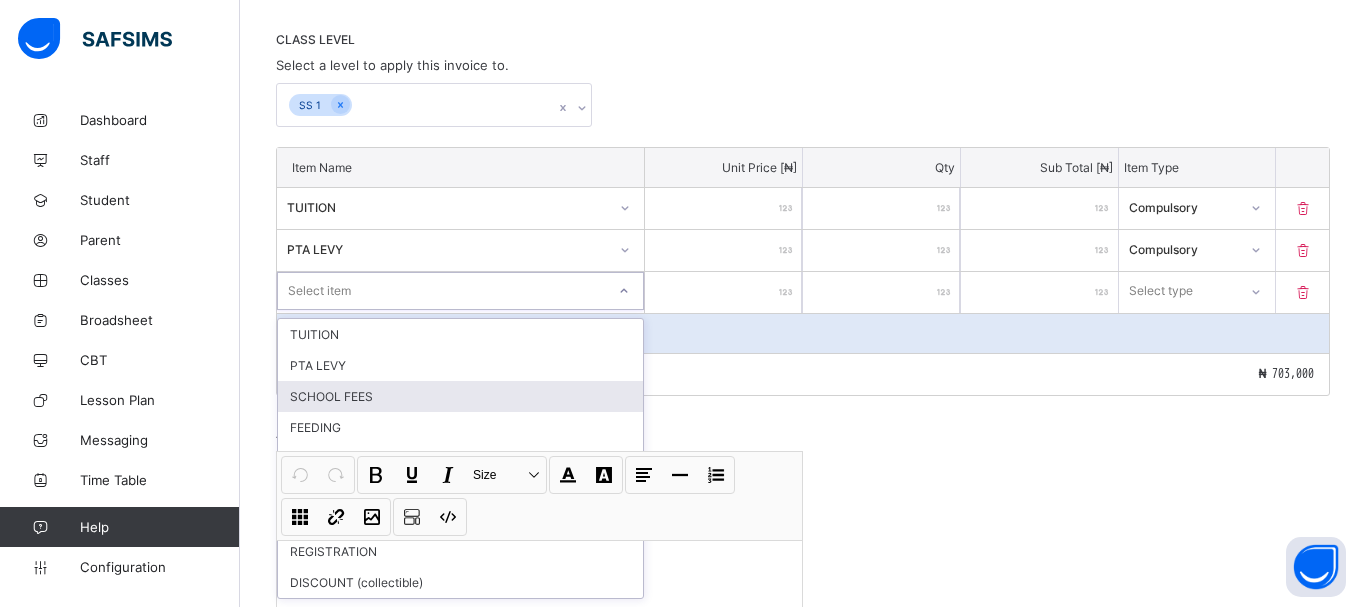 click on "SCHOOL FEES" at bounding box center (460, 396) 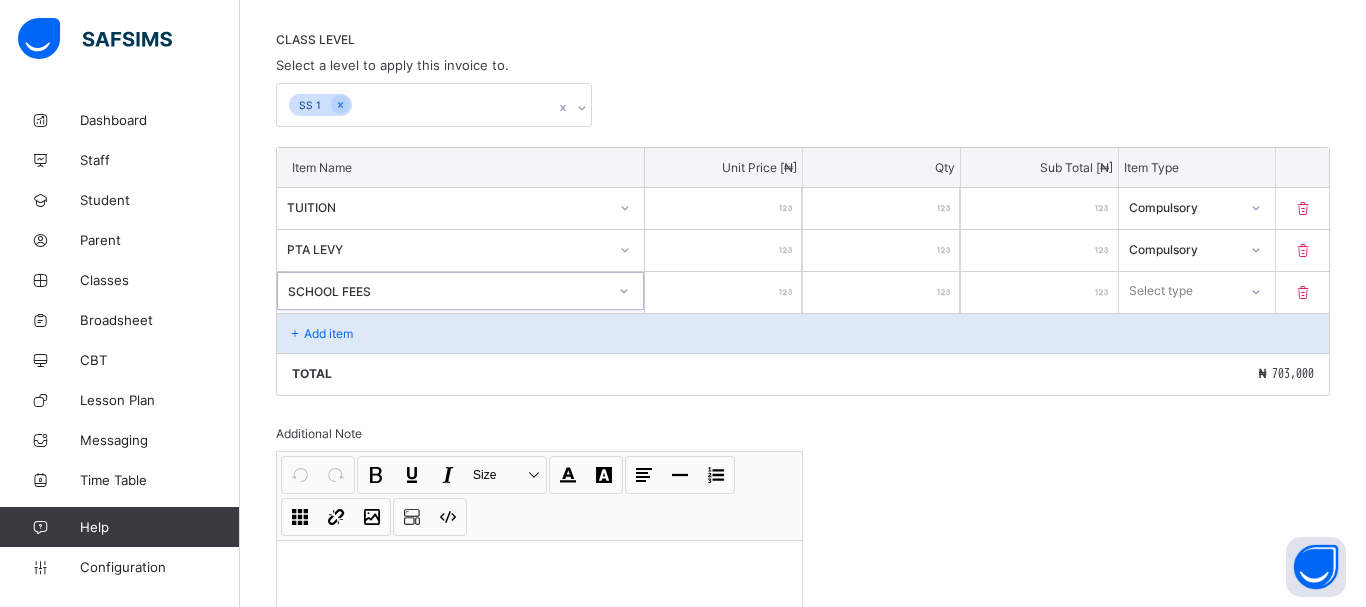 click at bounding box center [723, 292] 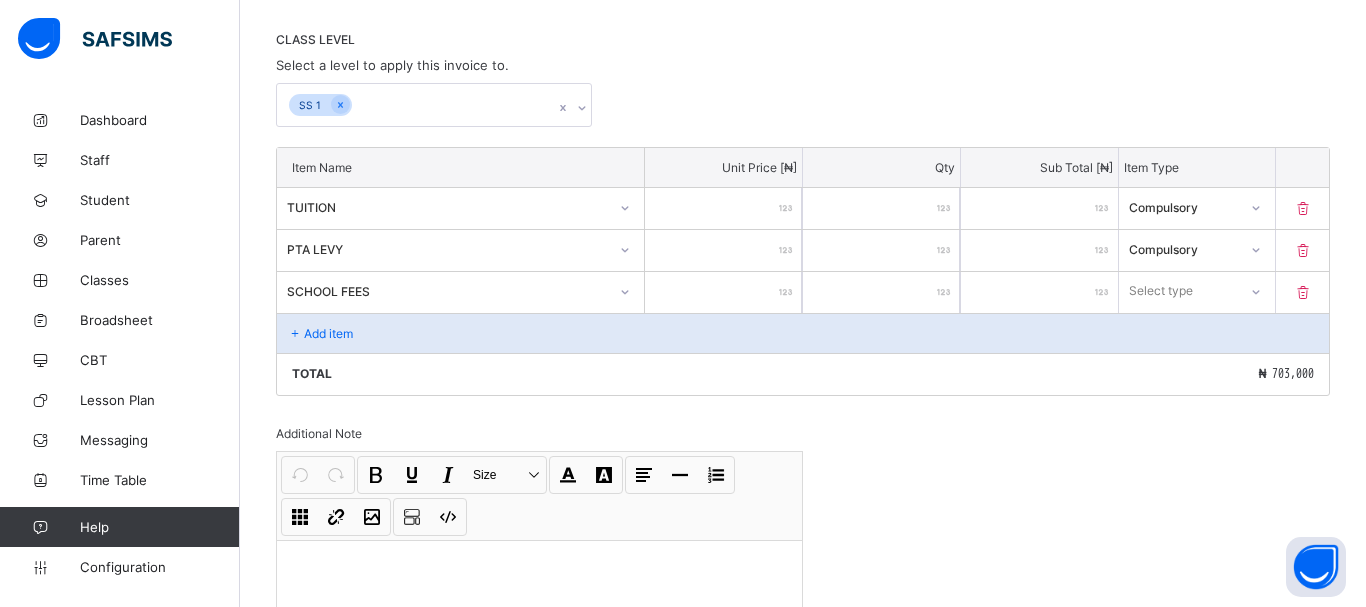 type on "*" 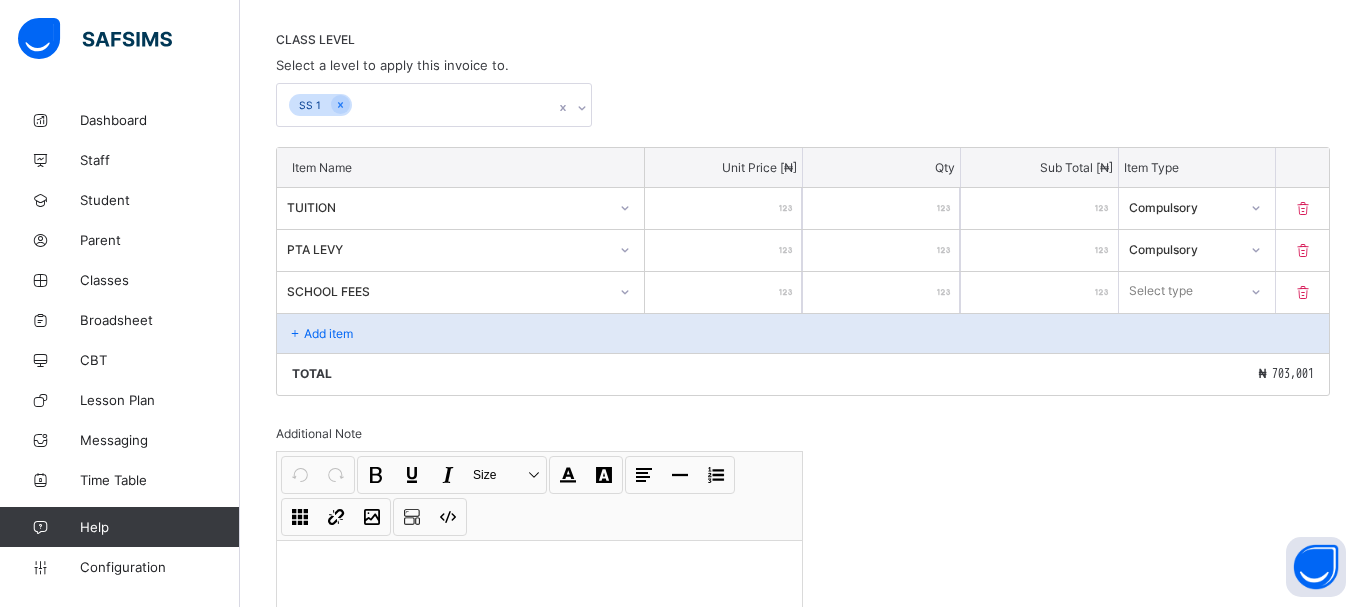 type on "**" 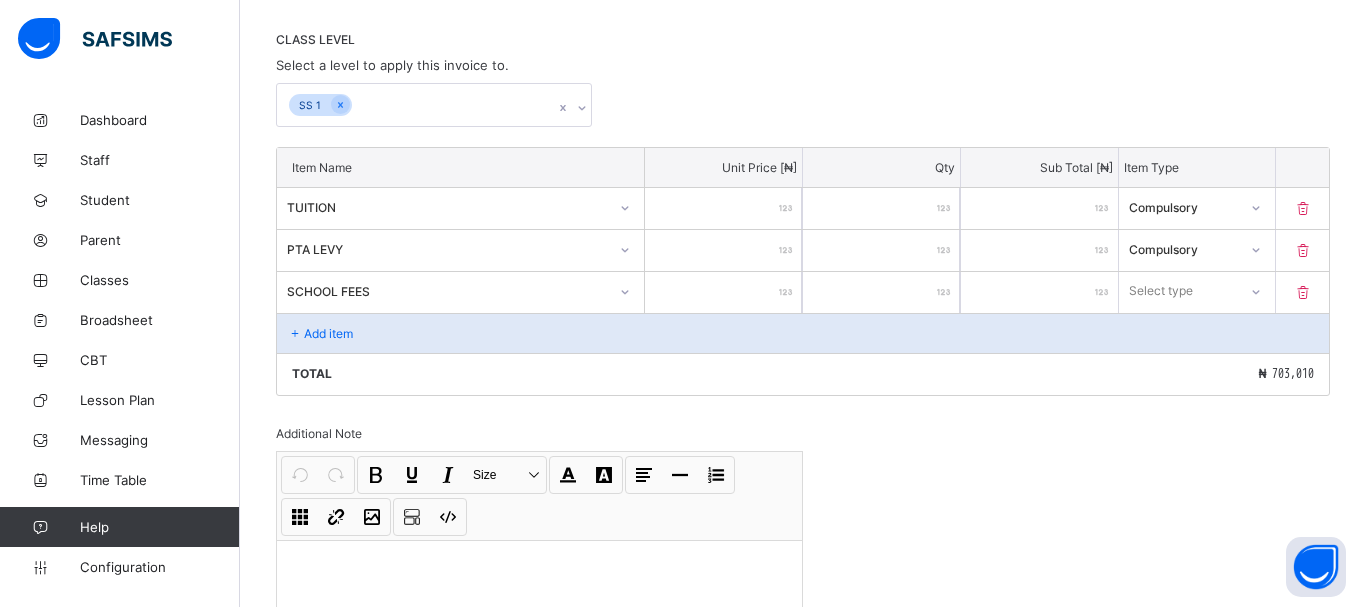 type on "***" 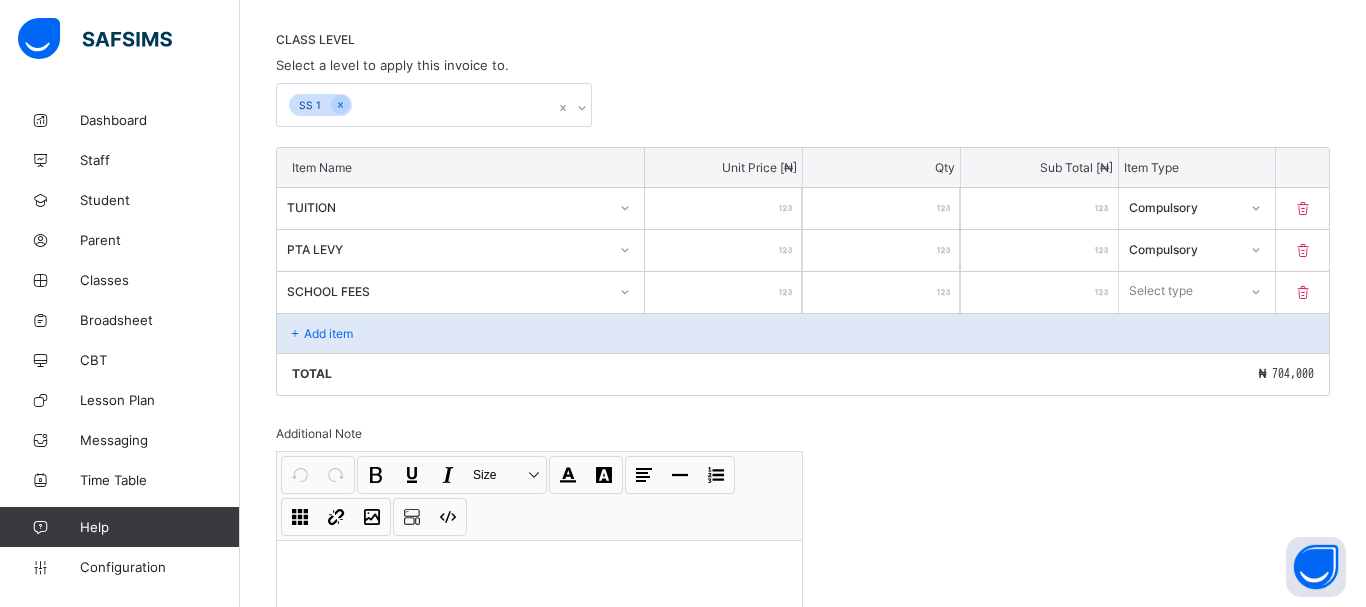 type on "*****" 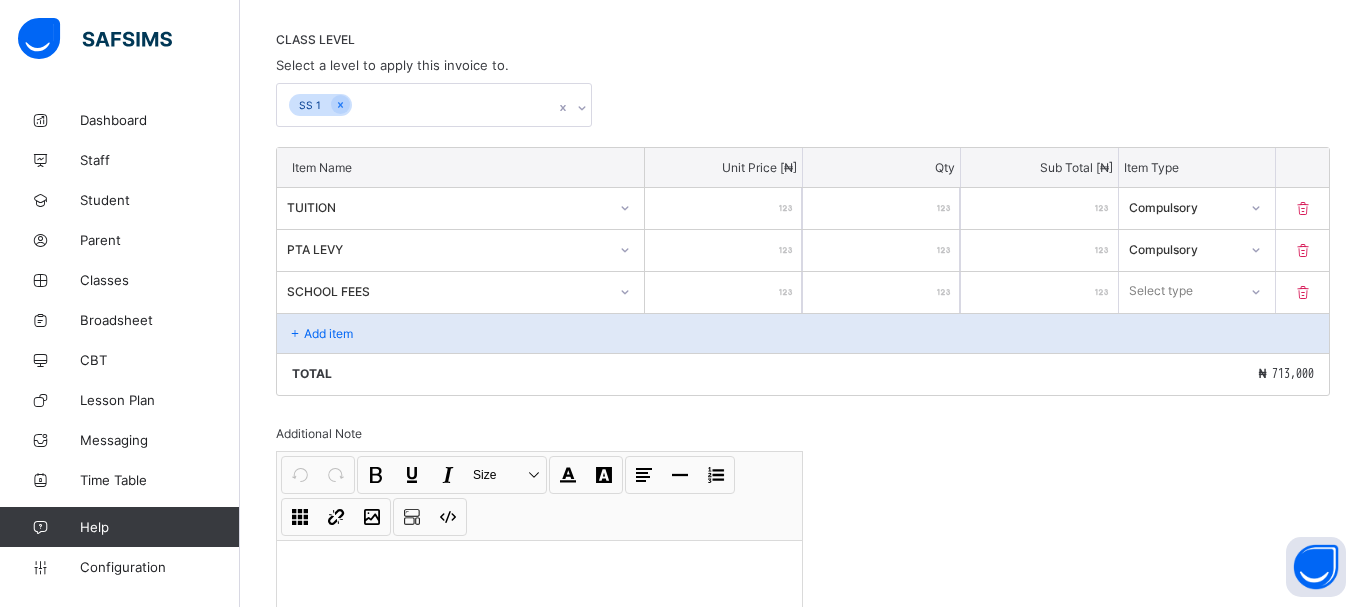 type on "******" 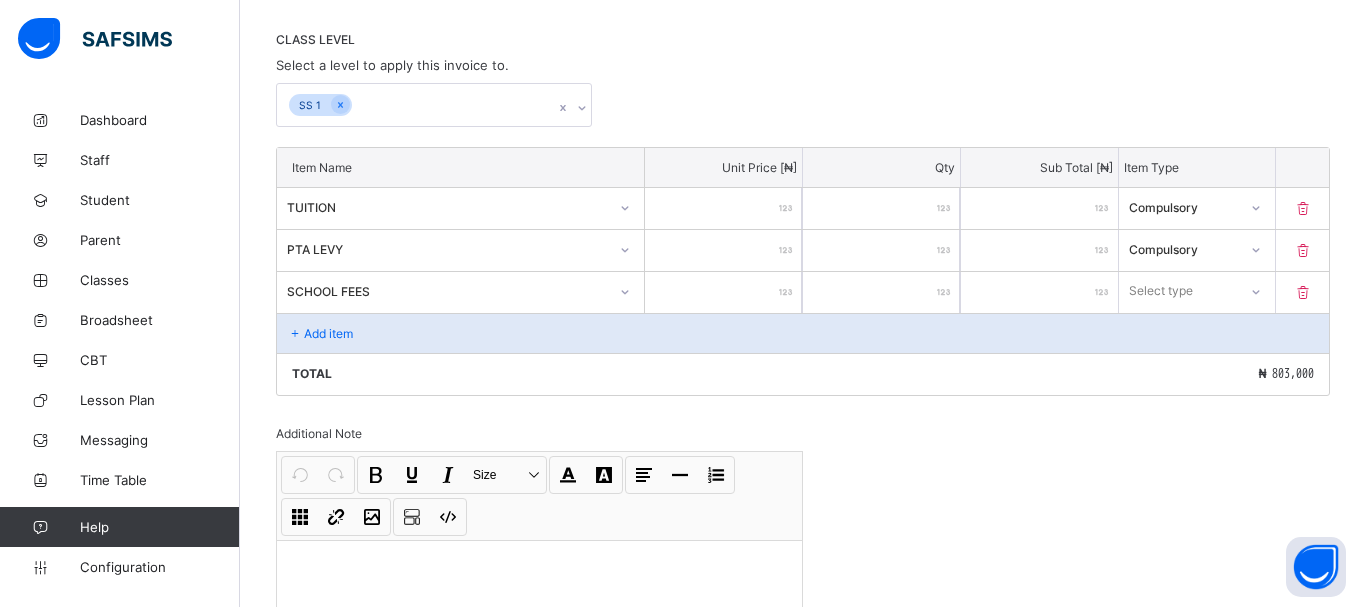 type on "******" 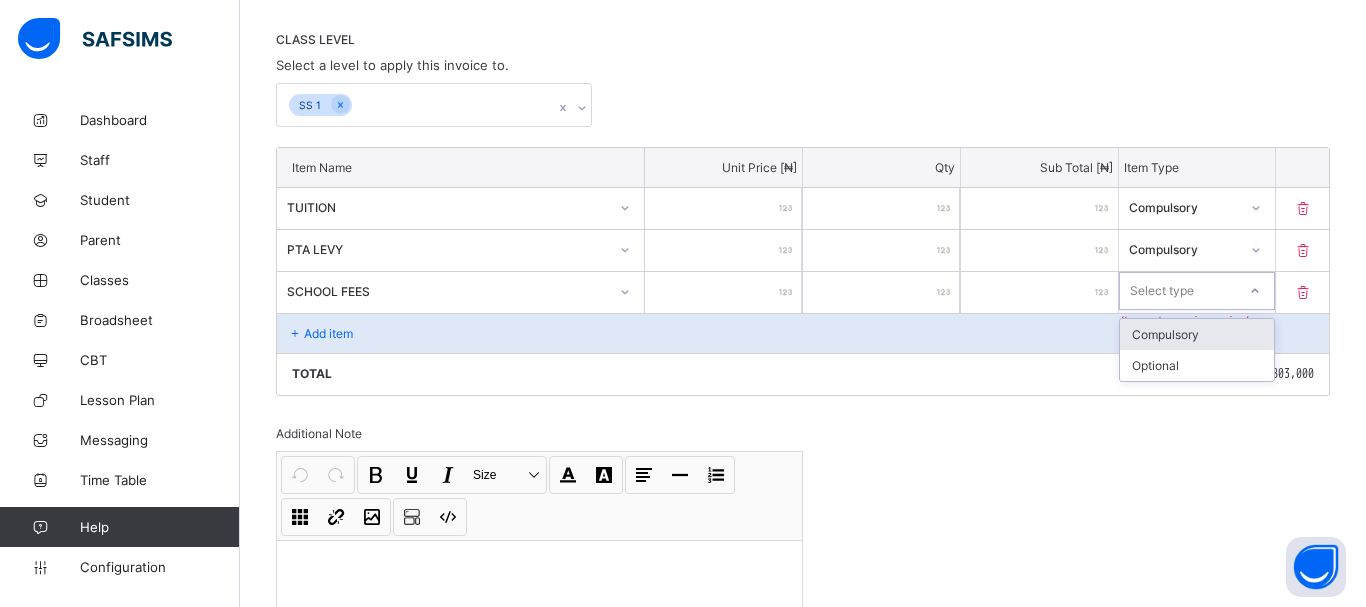 click on "Select type" at bounding box center (1162, 291) 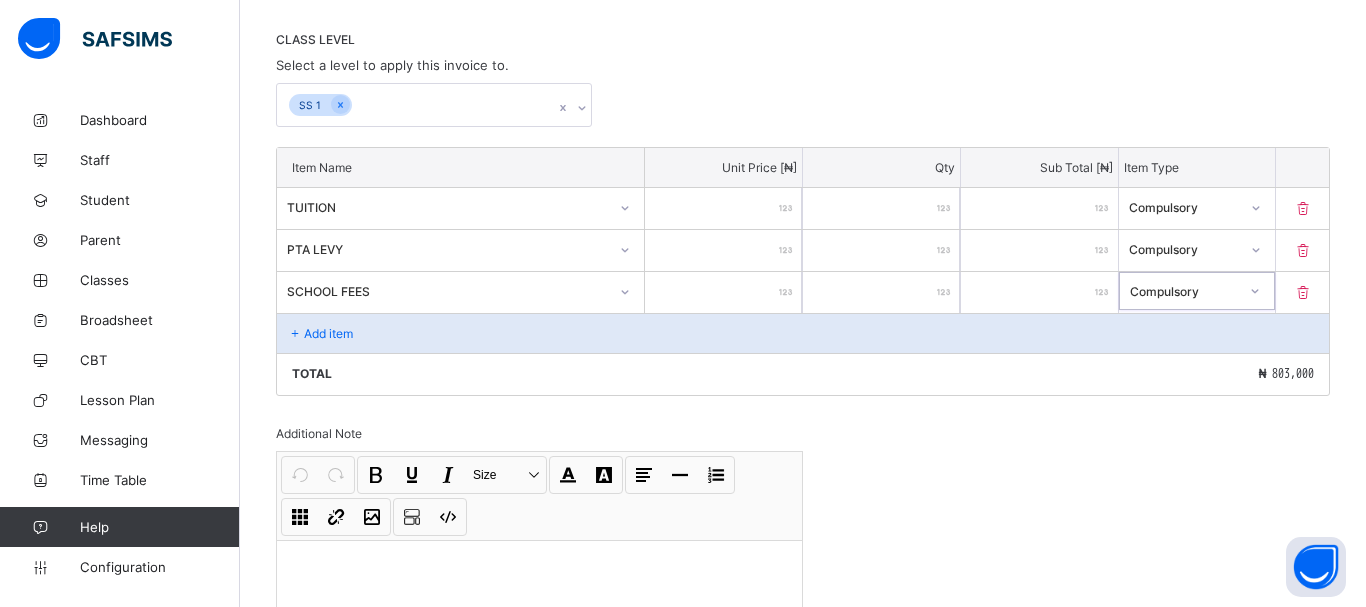 click on "Add item" at bounding box center (328, 333) 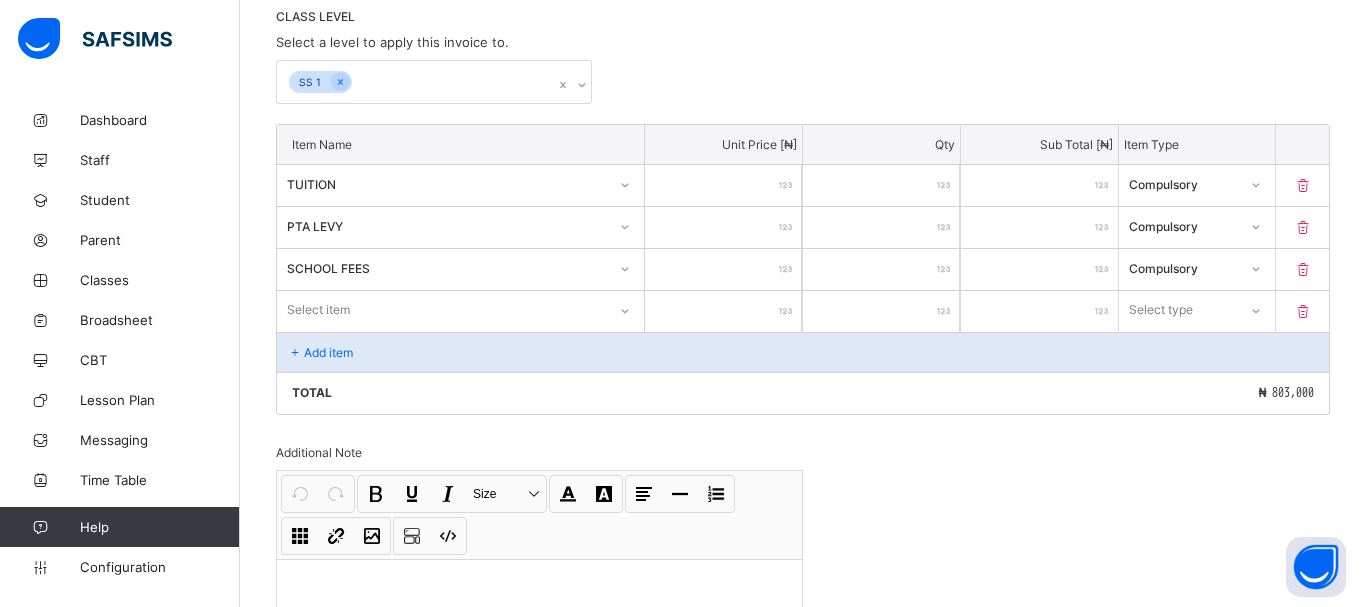 click on "Item Name Unit Price [ ₦ ] Qty Sub Total [ ₦ ] Item Type TUITION  ****** * ****** Compulsory PTA LEVY  **** * **** Compulsory SCHOOL FEES  ****** * ****** Compulsory Select item * Select type Add item Total ₦ 803,000" at bounding box center [803, 269] 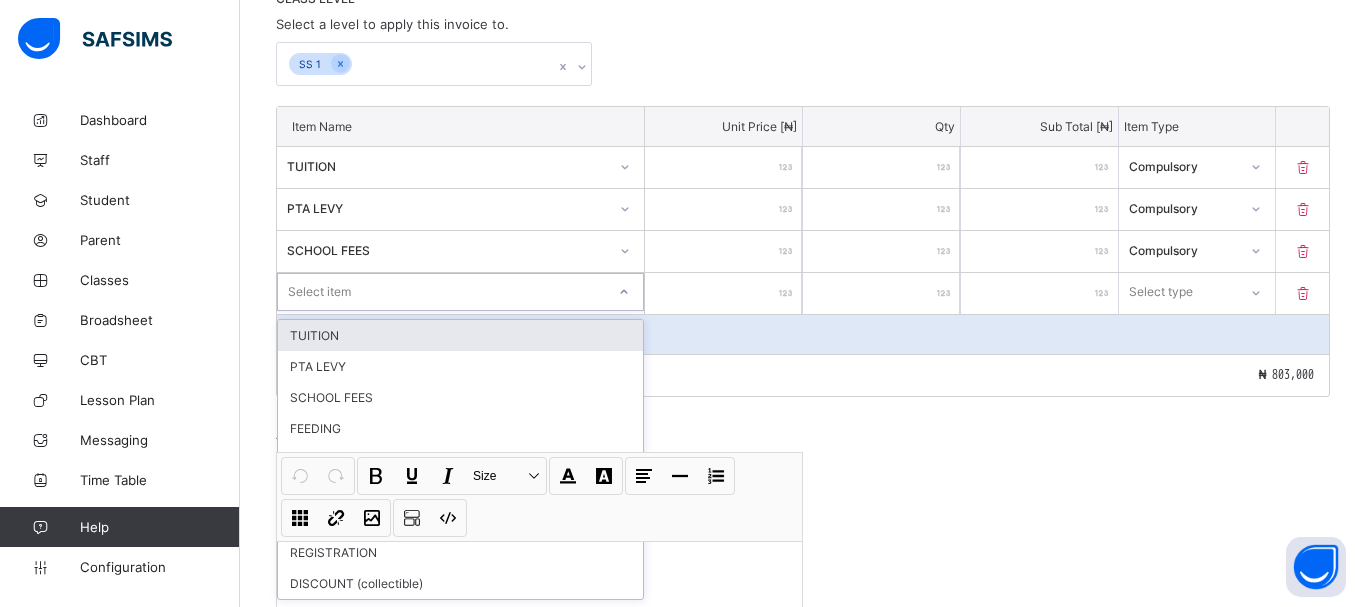 scroll, scrollTop: 451, scrollLeft: 0, axis: vertical 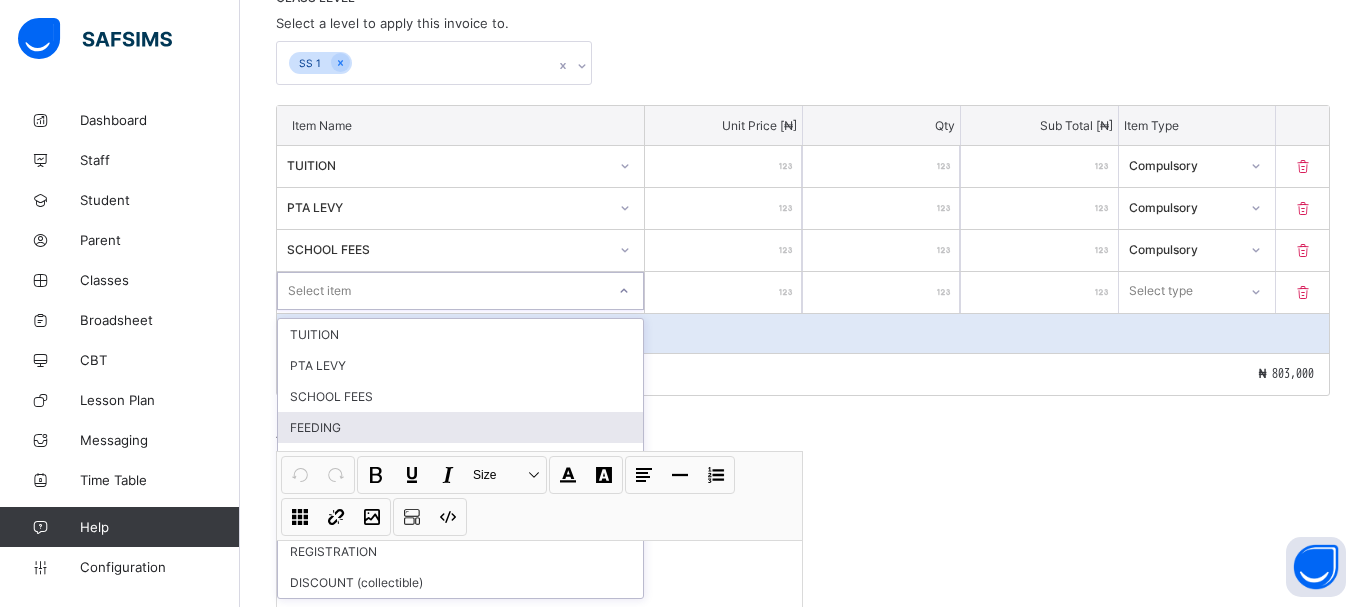 click on "FEEDING" at bounding box center [460, 427] 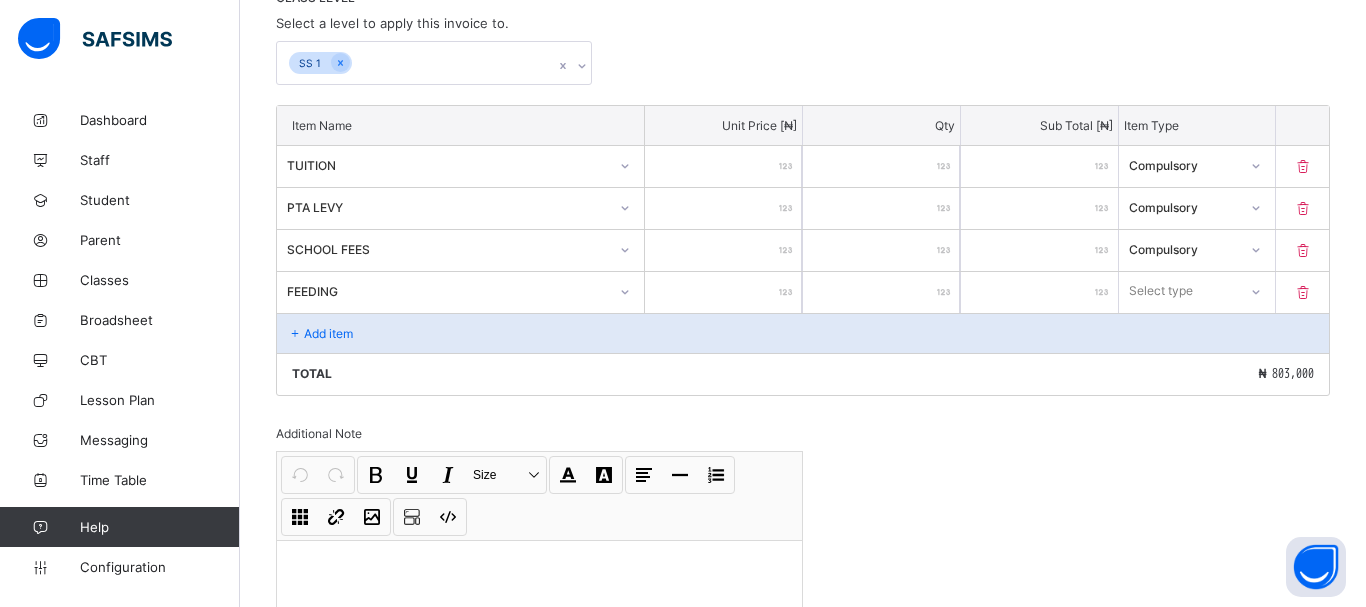 click at bounding box center [723, 292] 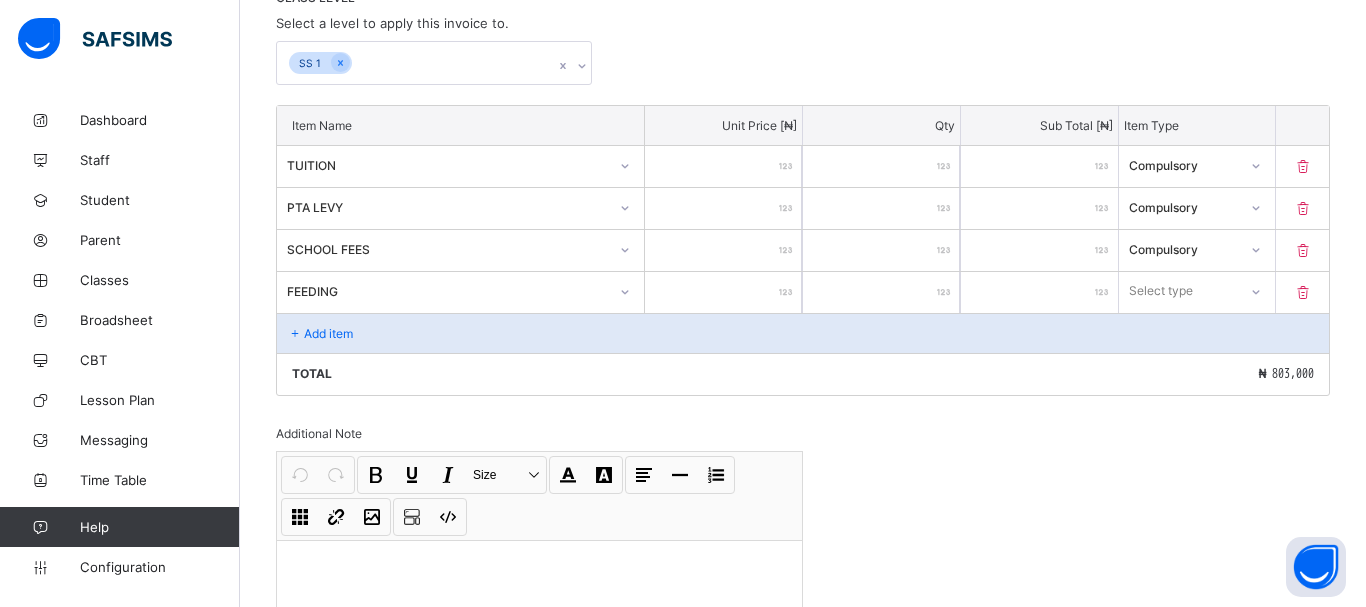 type on "*" 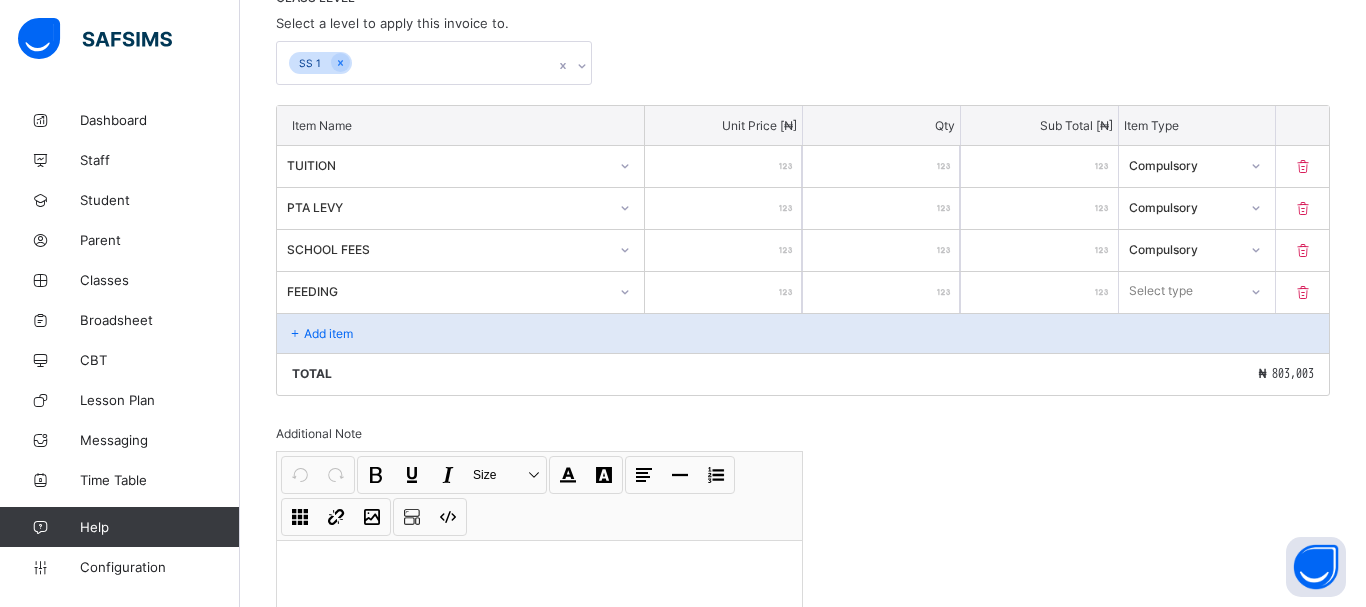 type on "**" 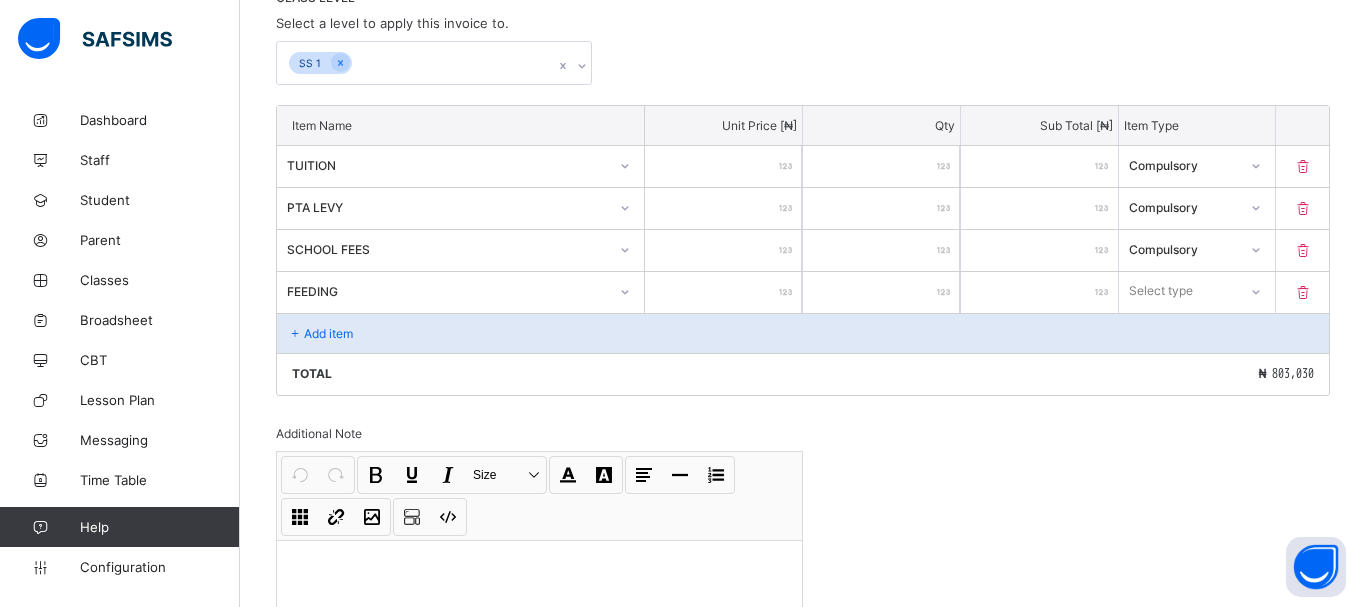 type on "***" 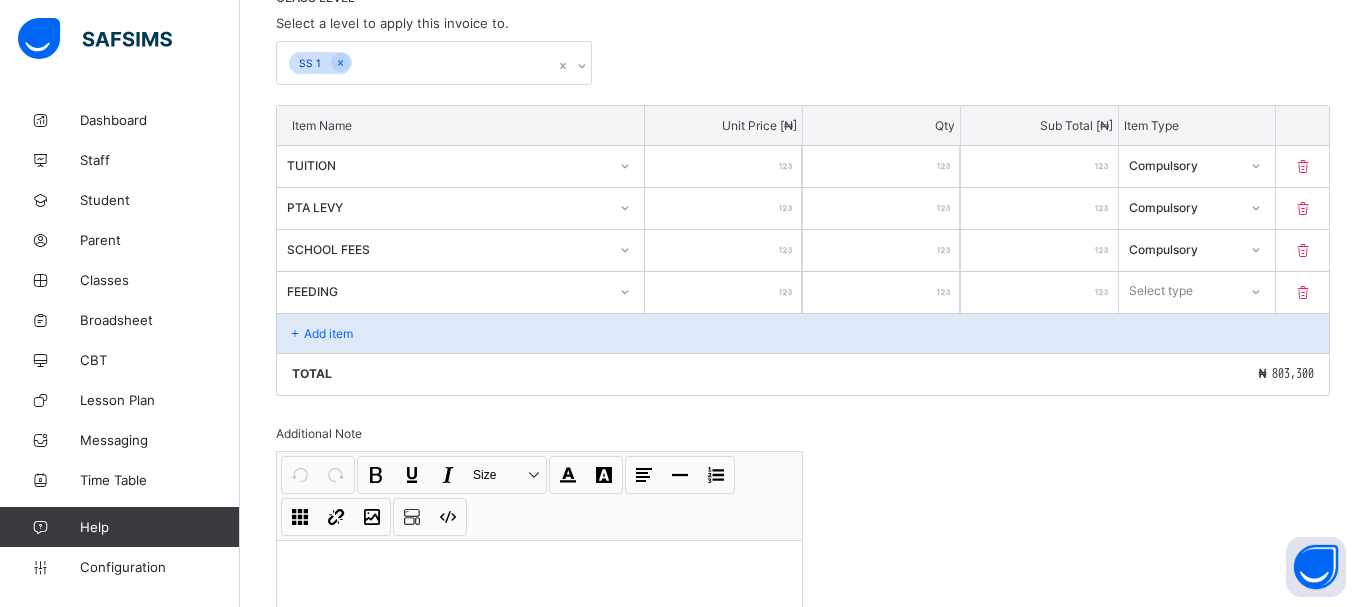 type on "****" 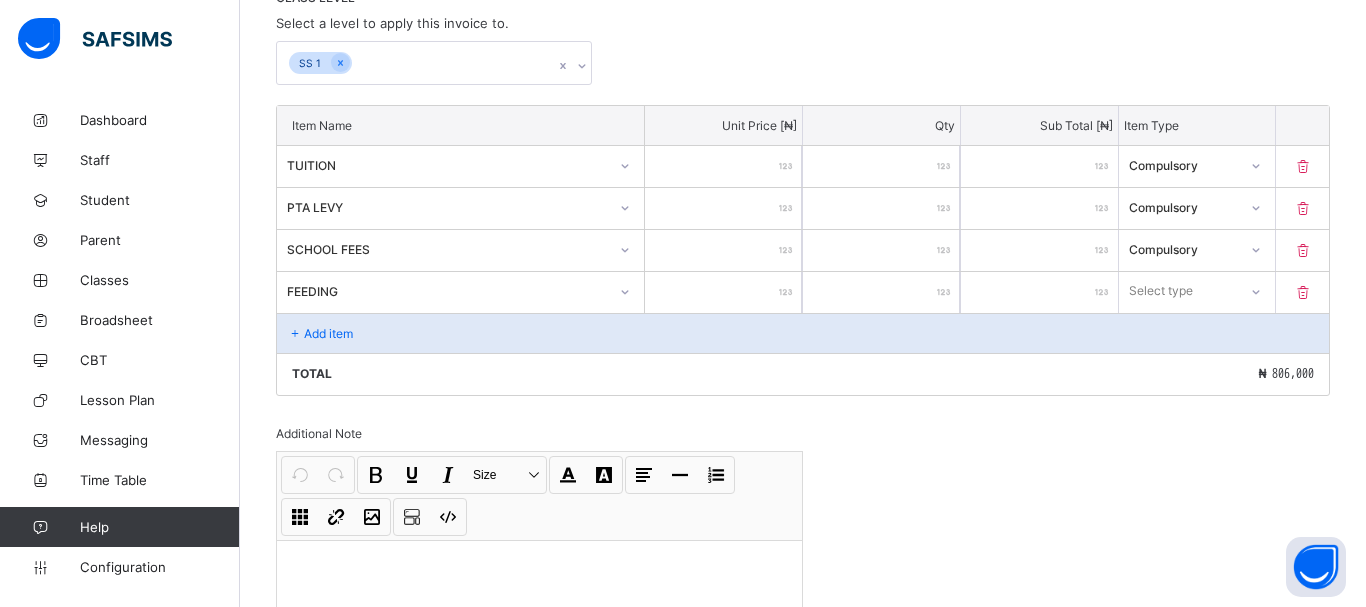 type on "*****" 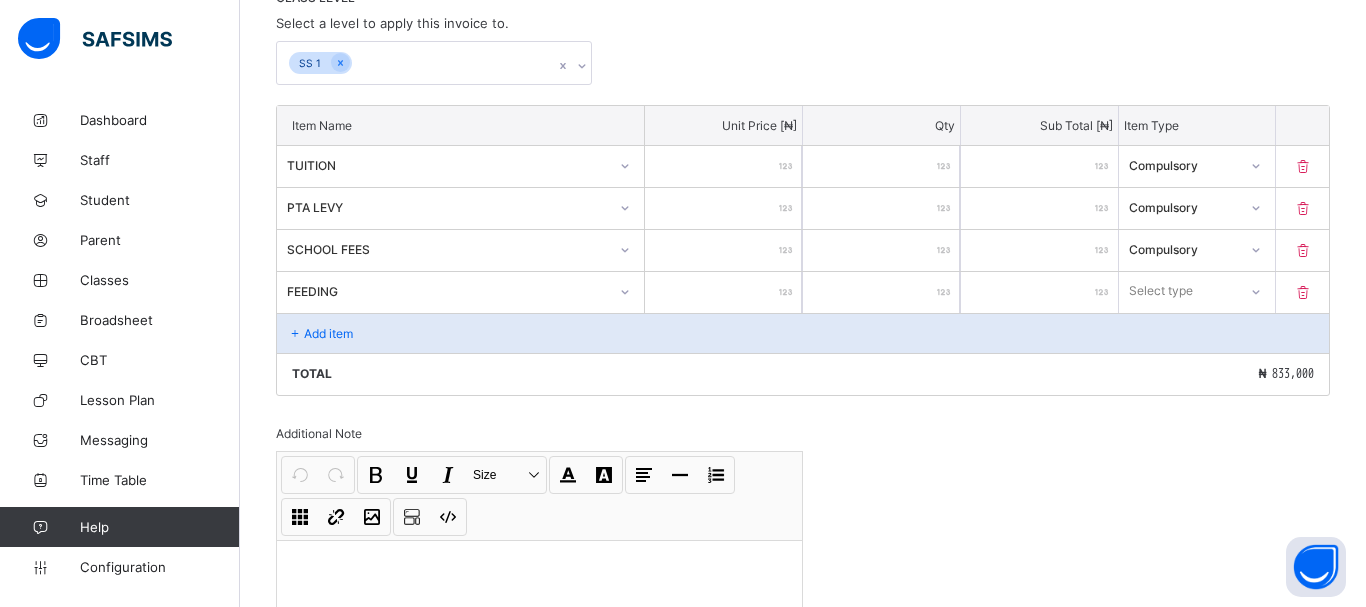 type on "*****" 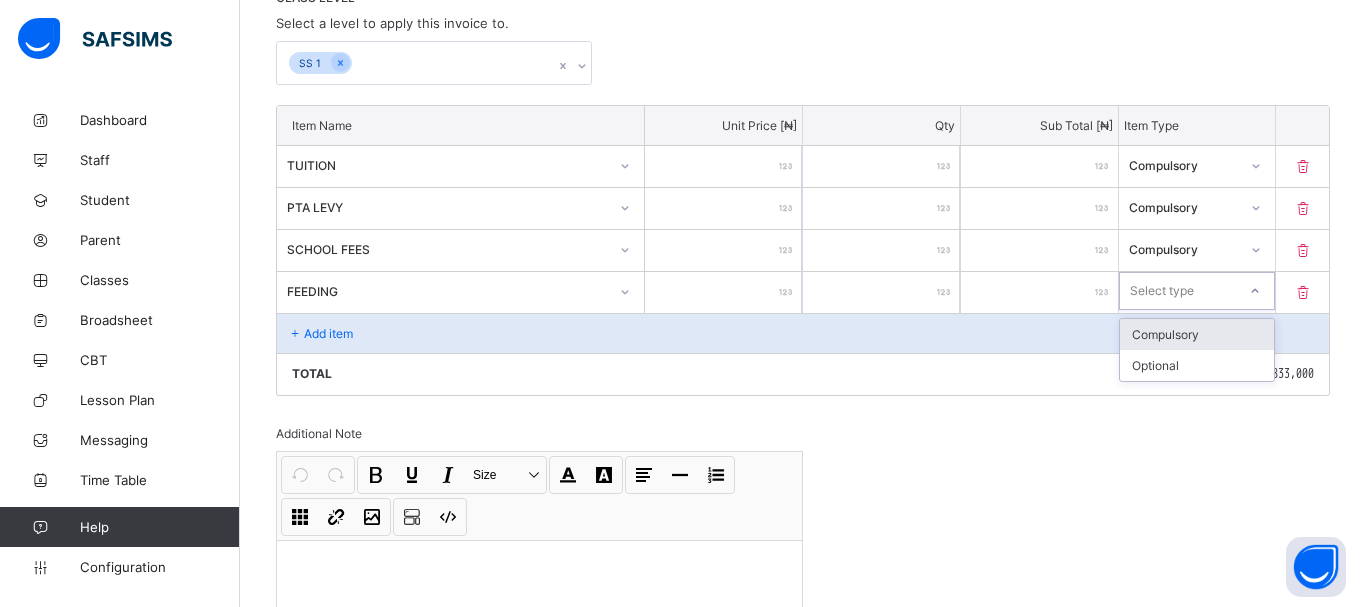 click on "Select type" at bounding box center (1162, 291) 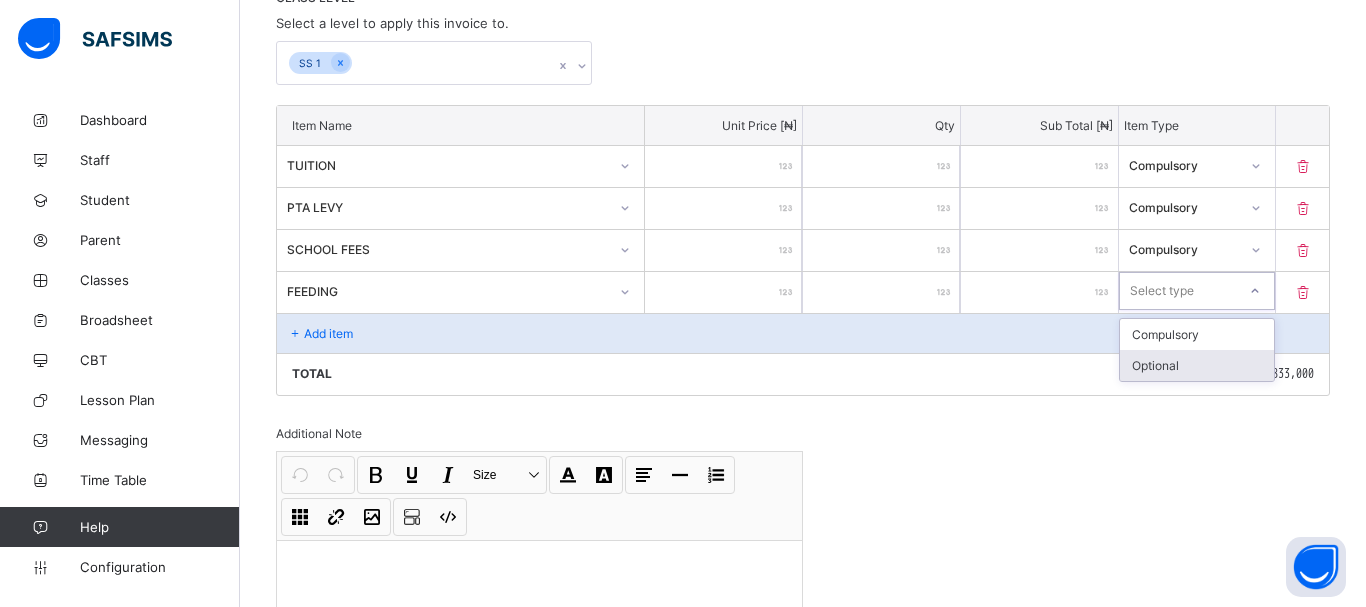 click on "Optional" at bounding box center [1197, 365] 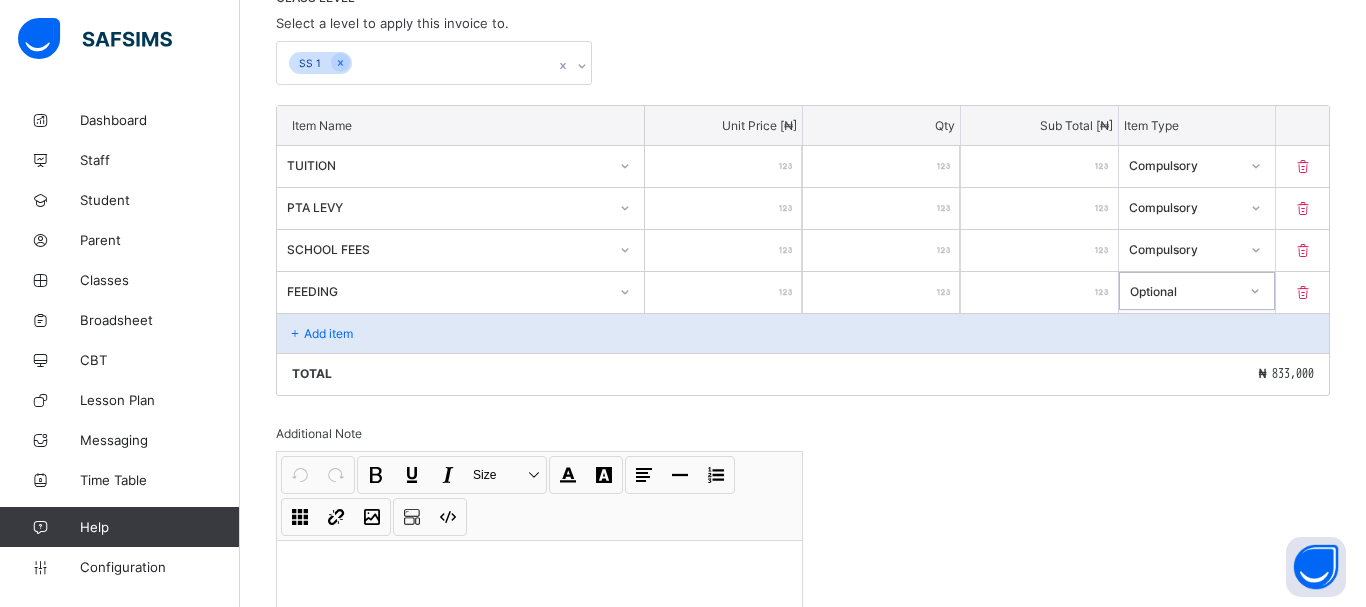 scroll, scrollTop: 620, scrollLeft: 0, axis: vertical 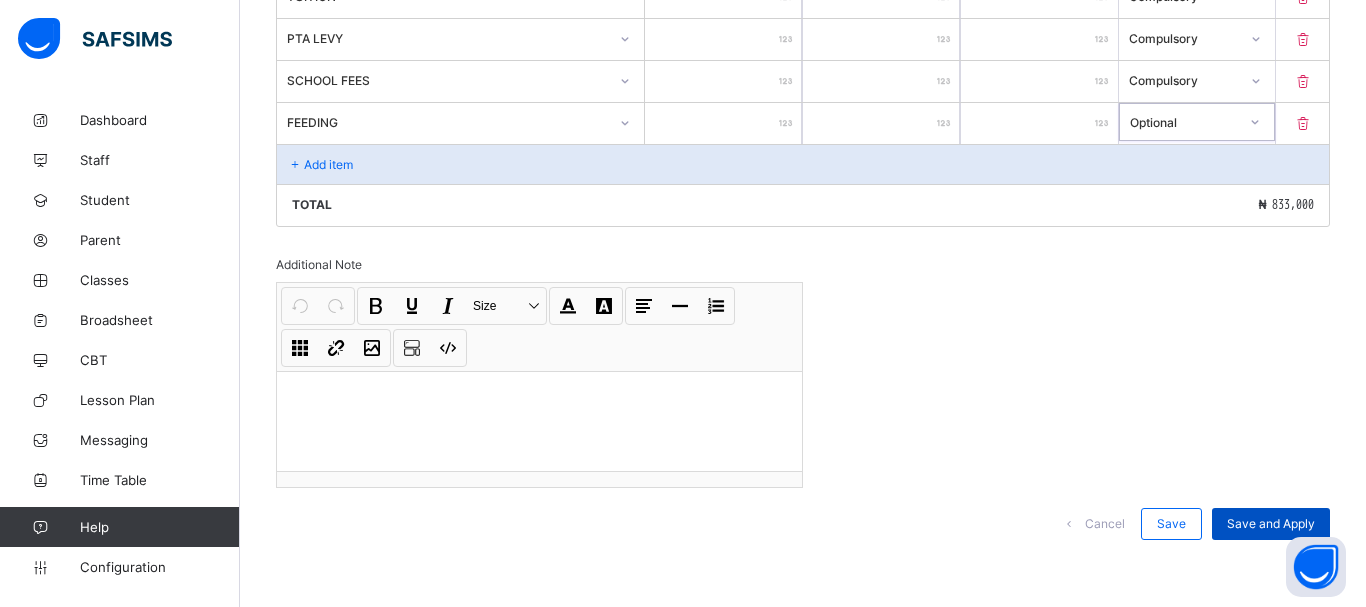 click on "Save and Apply" at bounding box center (1271, 523) 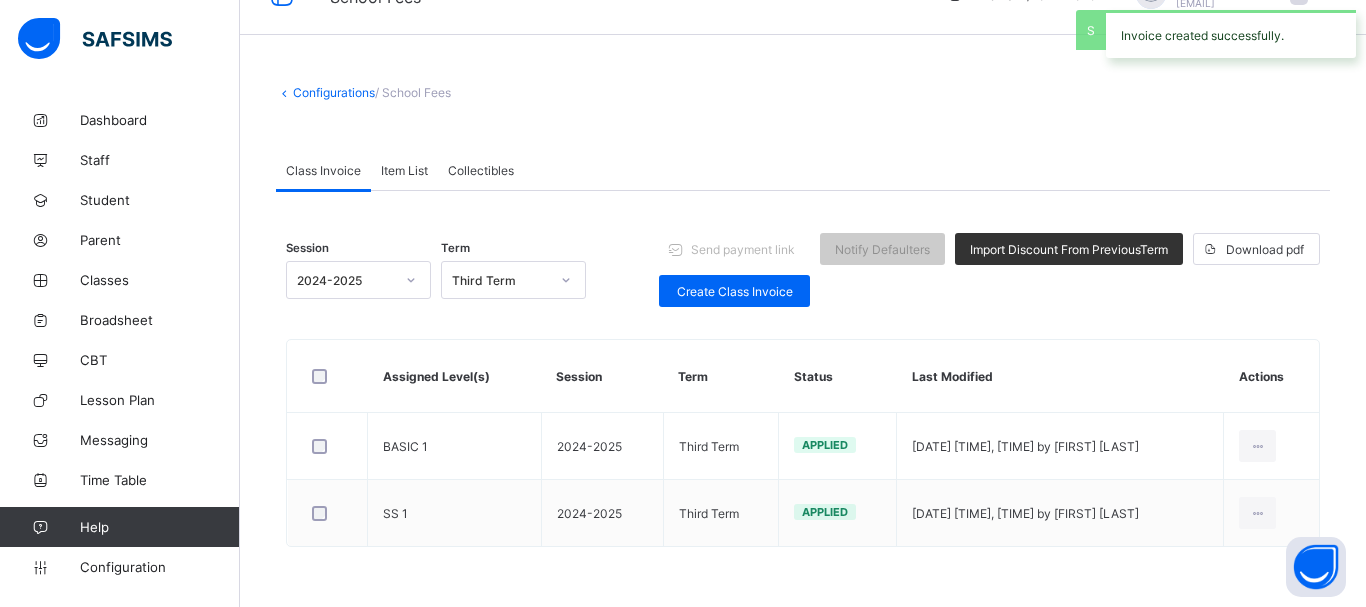 scroll, scrollTop: 45, scrollLeft: 0, axis: vertical 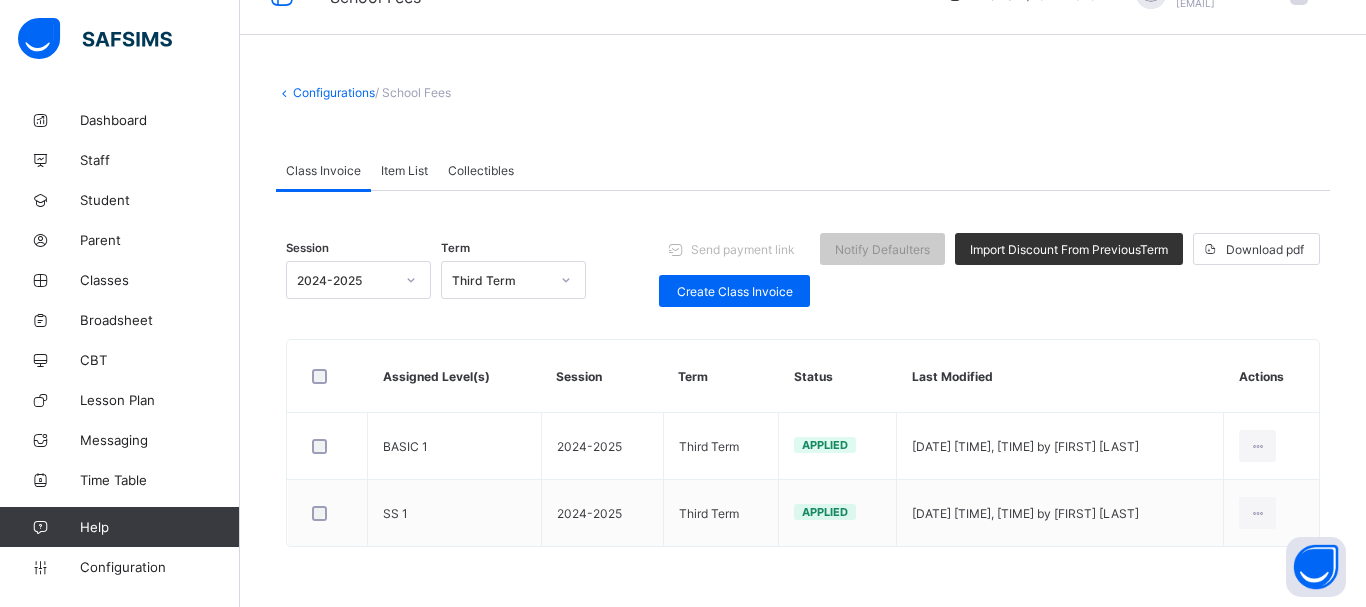 click on "Configurations  / School Fees" at bounding box center (803, 92) 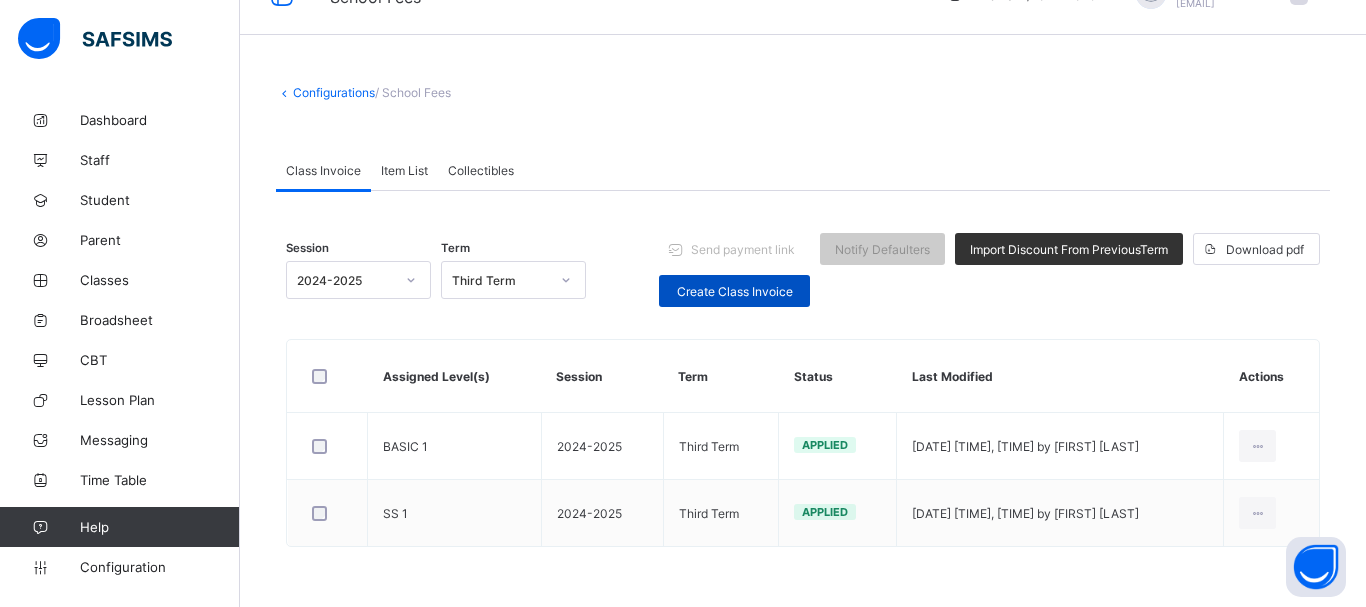 click on "Create Class Invoice" at bounding box center [734, 291] 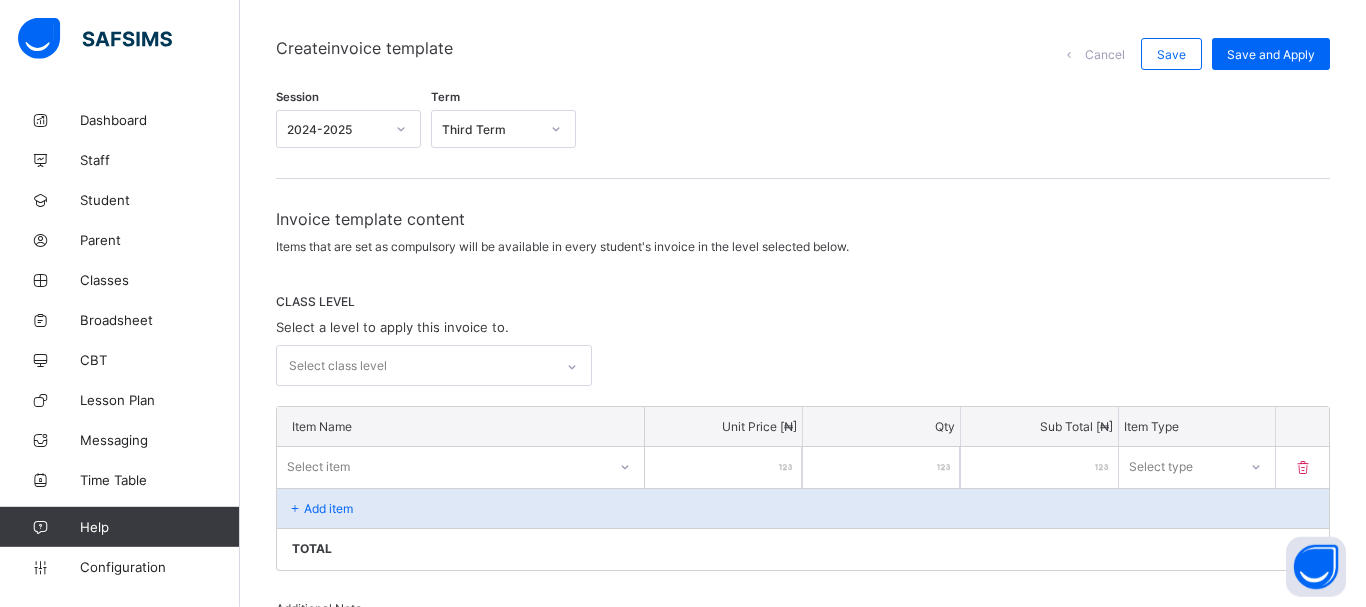 scroll, scrollTop: 118, scrollLeft: 0, axis: vertical 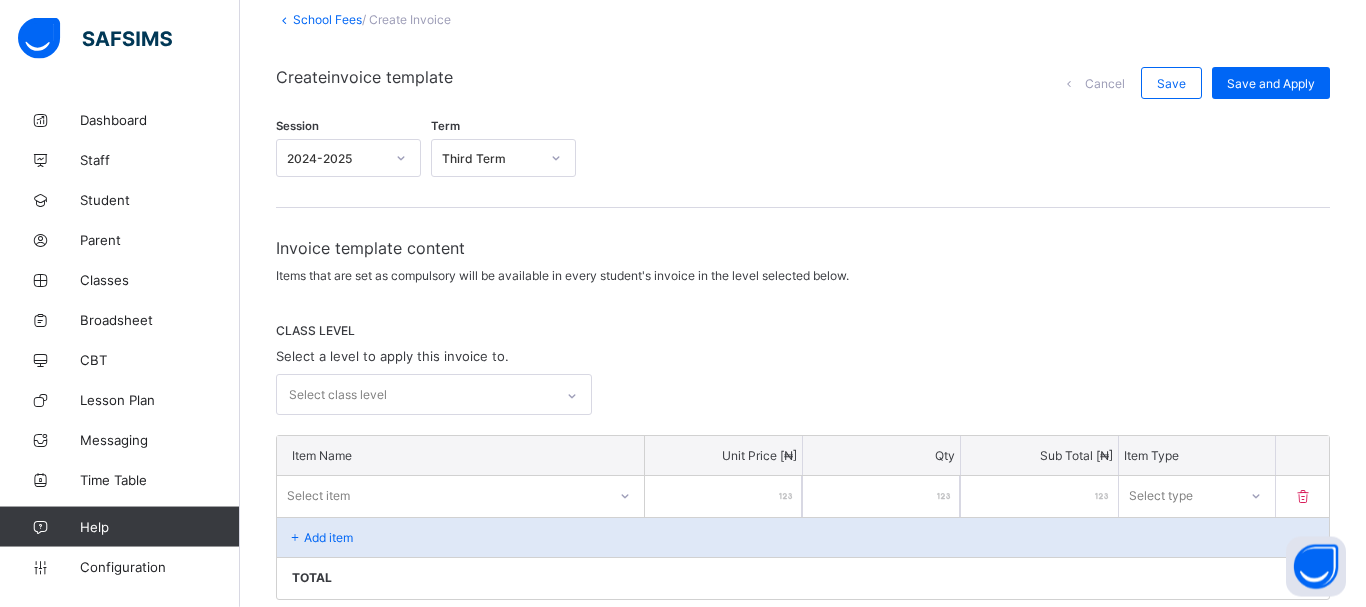 click on "Cancel" at bounding box center (1105, 83) 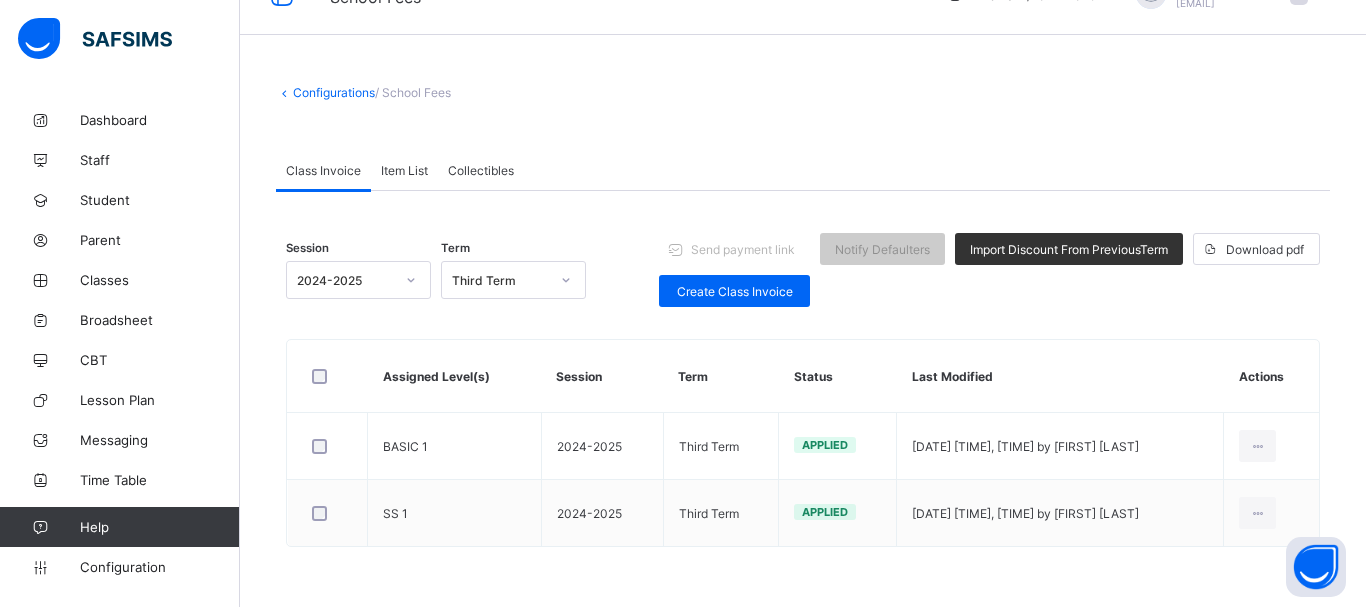 scroll, scrollTop: 45, scrollLeft: 0, axis: vertical 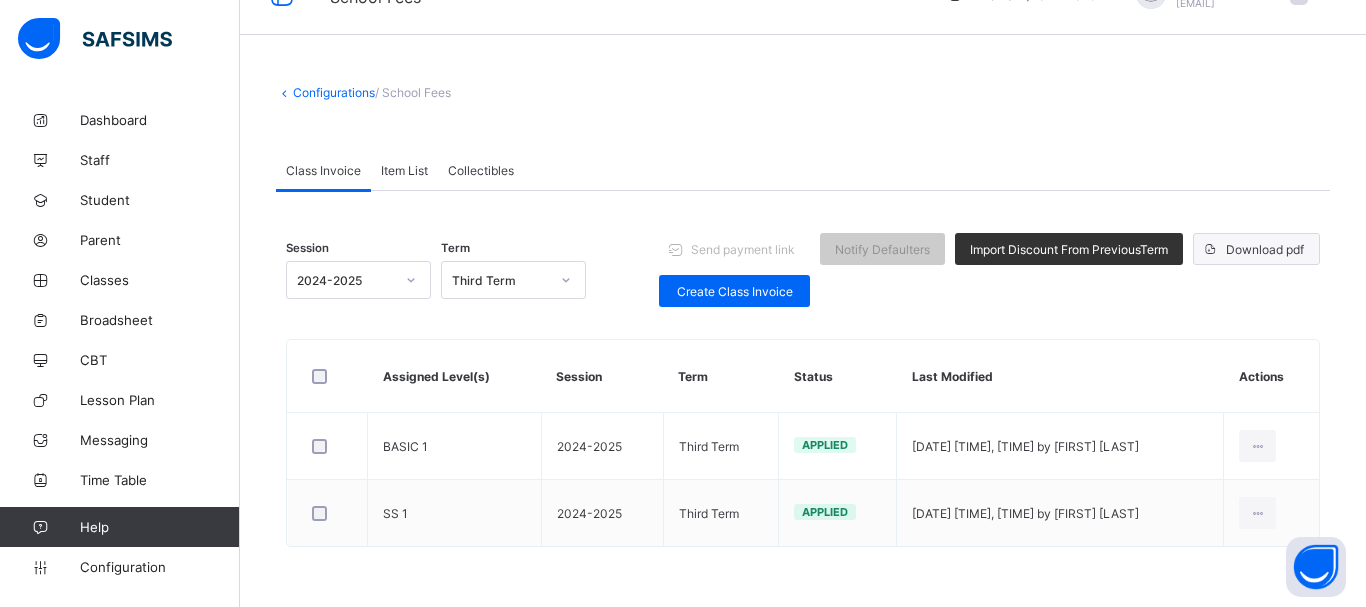 click on "Download pdf" at bounding box center [1265, 249] 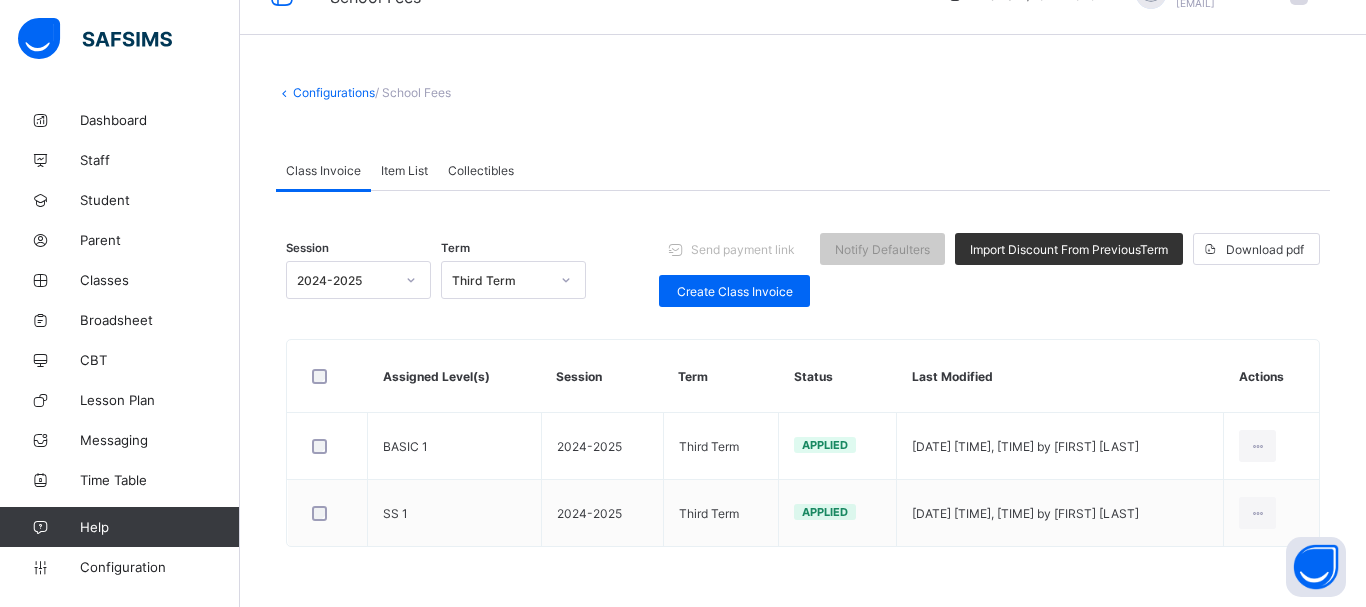 click on "Item List" at bounding box center (404, 170) 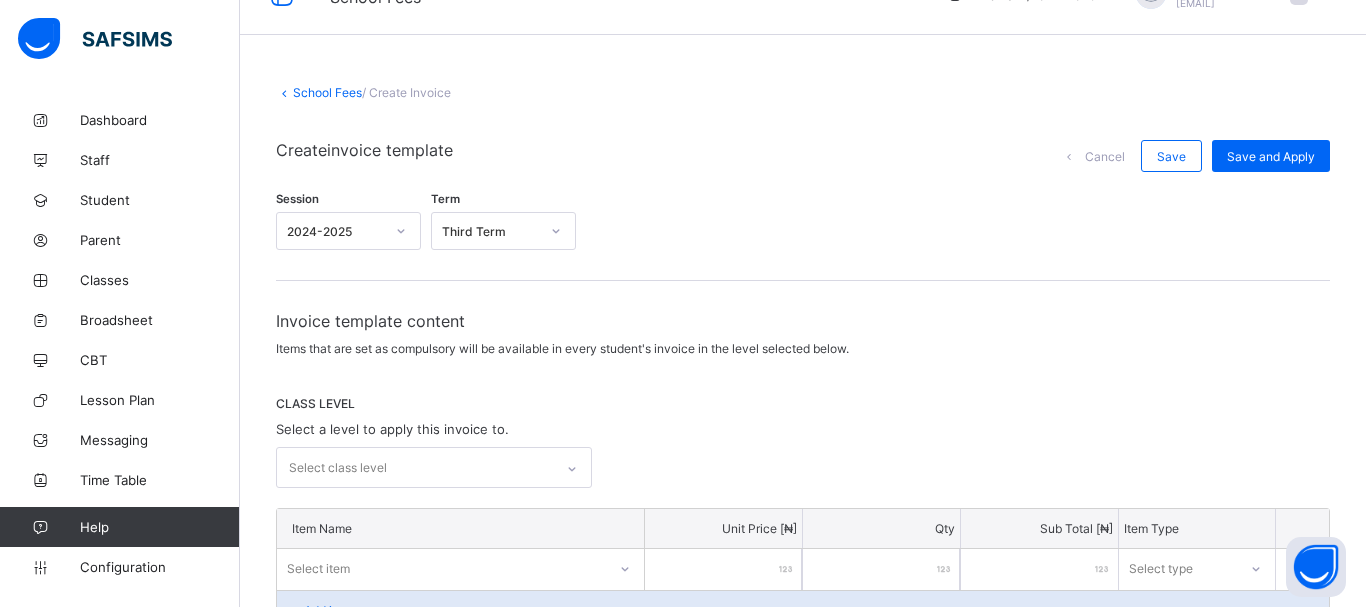 scroll, scrollTop: 118, scrollLeft: 0, axis: vertical 